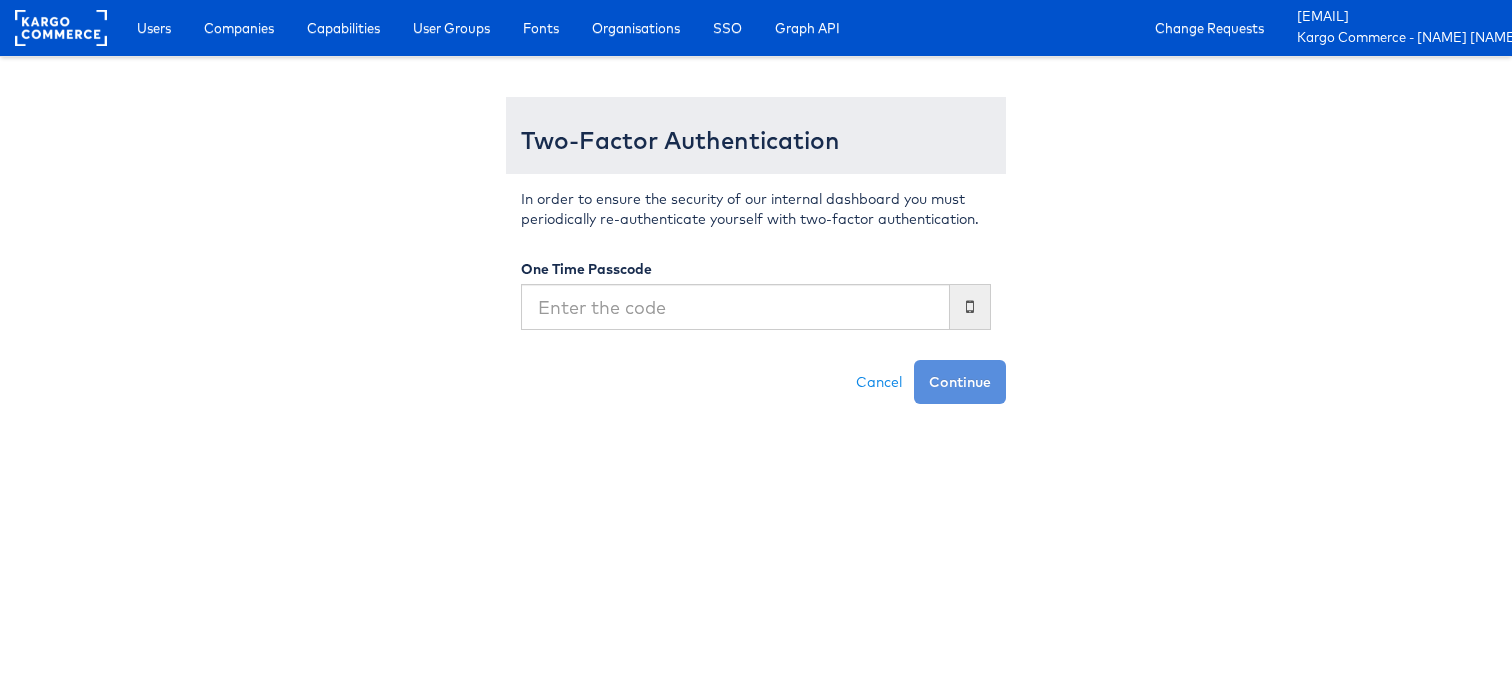 scroll, scrollTop: 0, scrollLeft: 0, axis: both 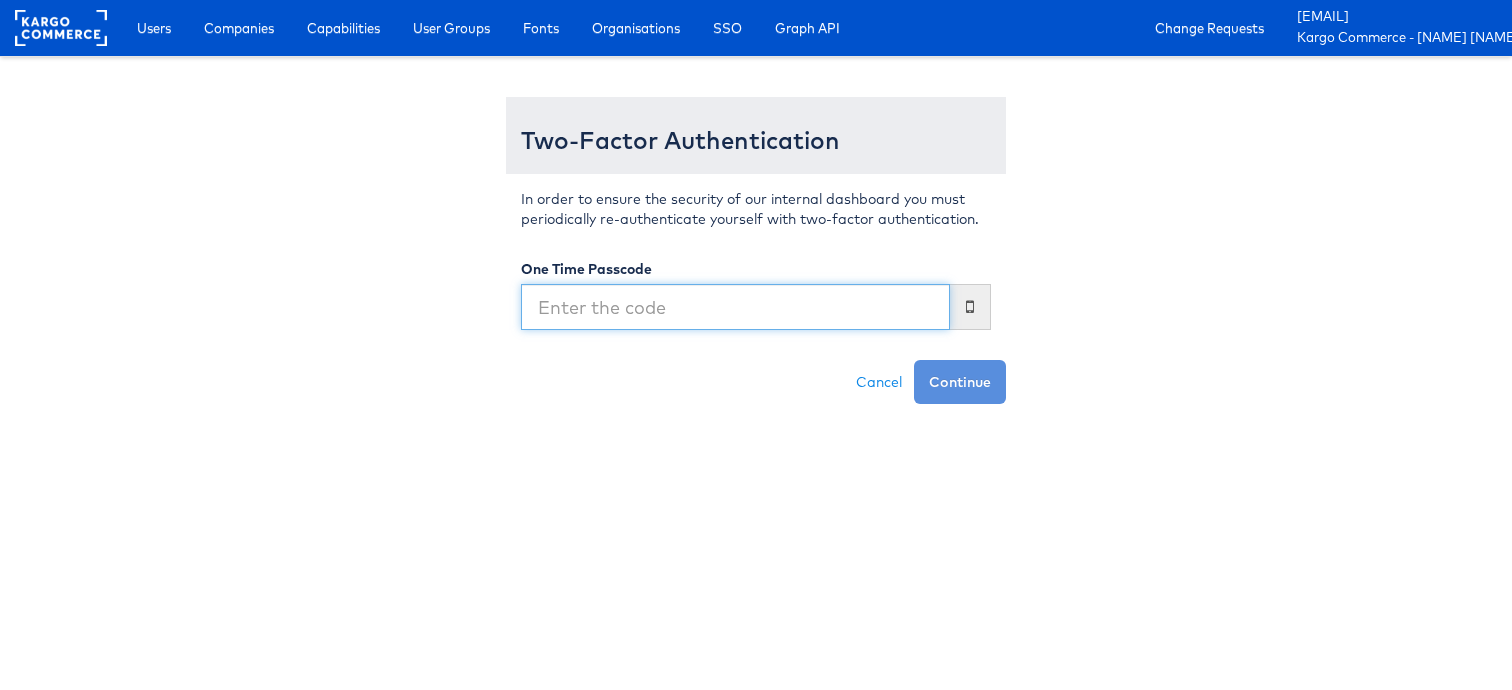 click at bounding box center [735, 307] 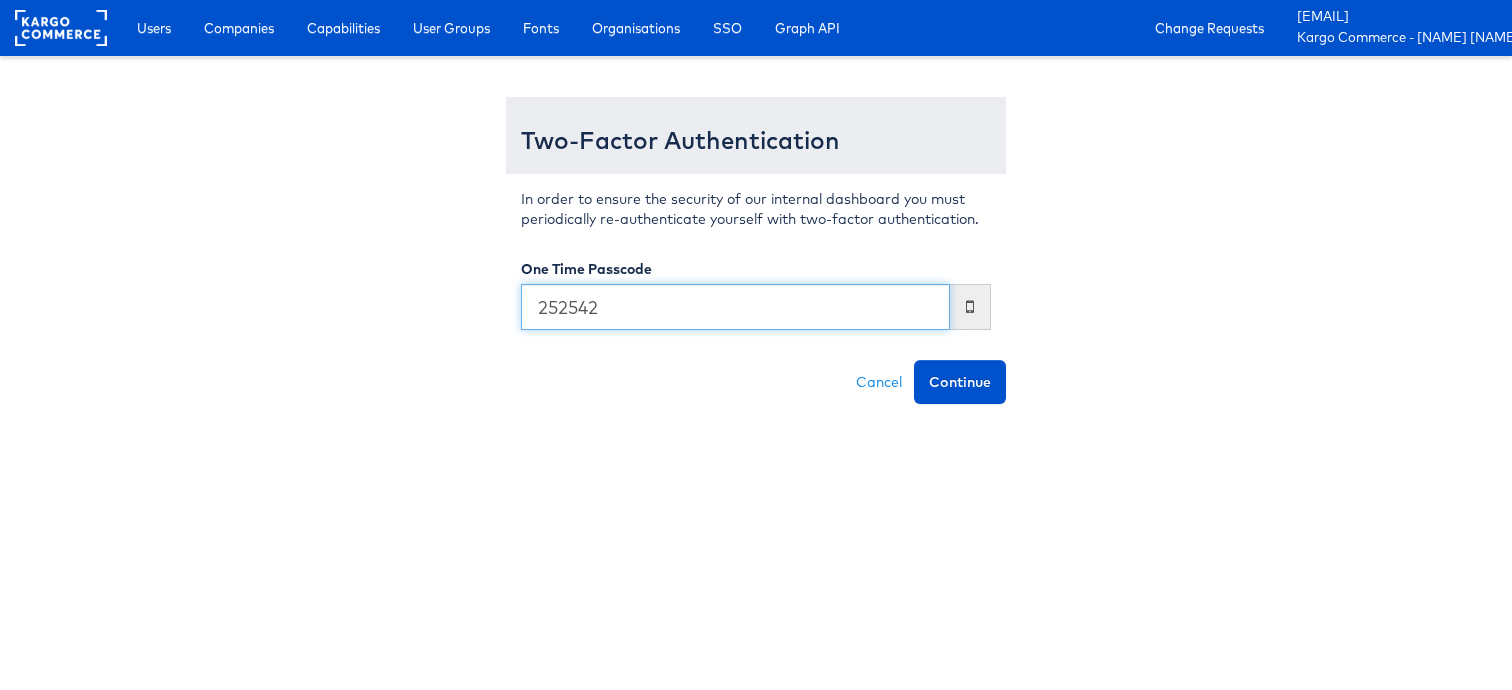 type on "252542" 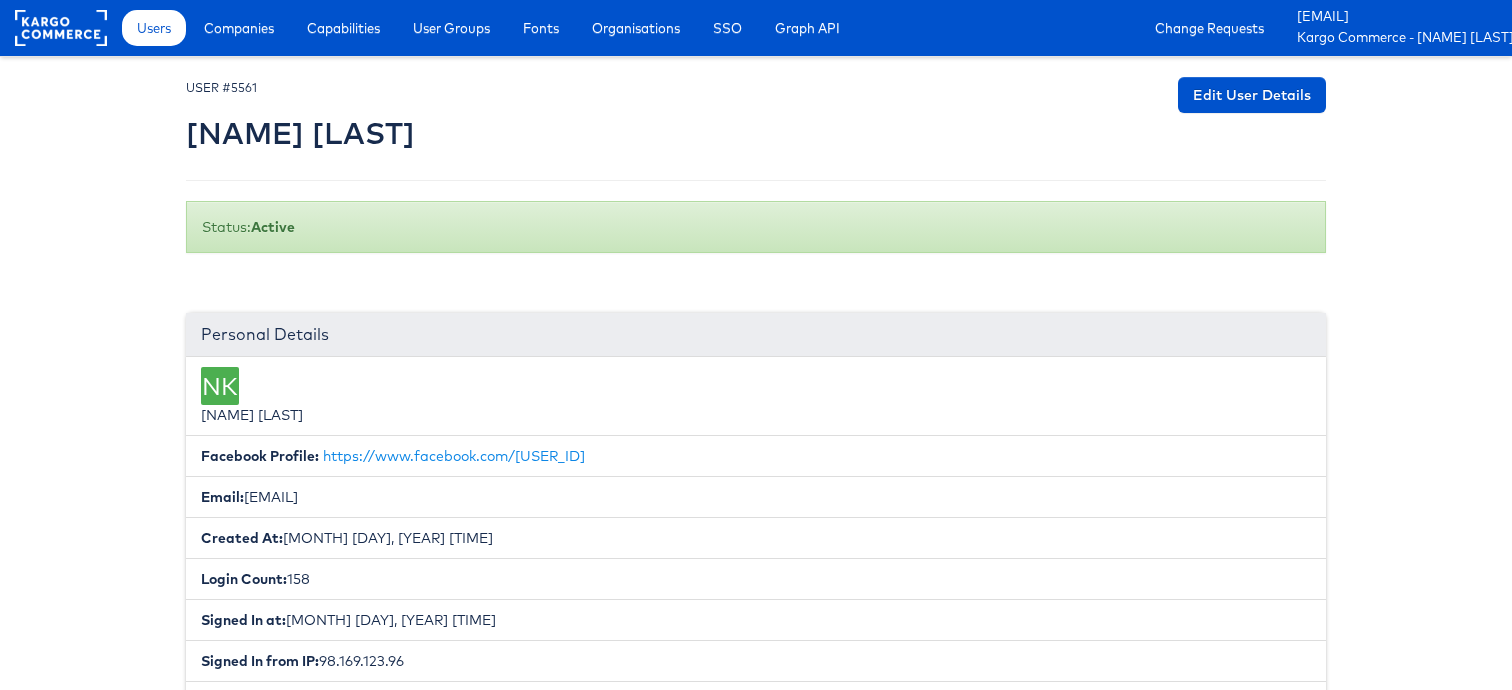 scroll, scrollTop: 0, scrollLeft: 0, axis: both 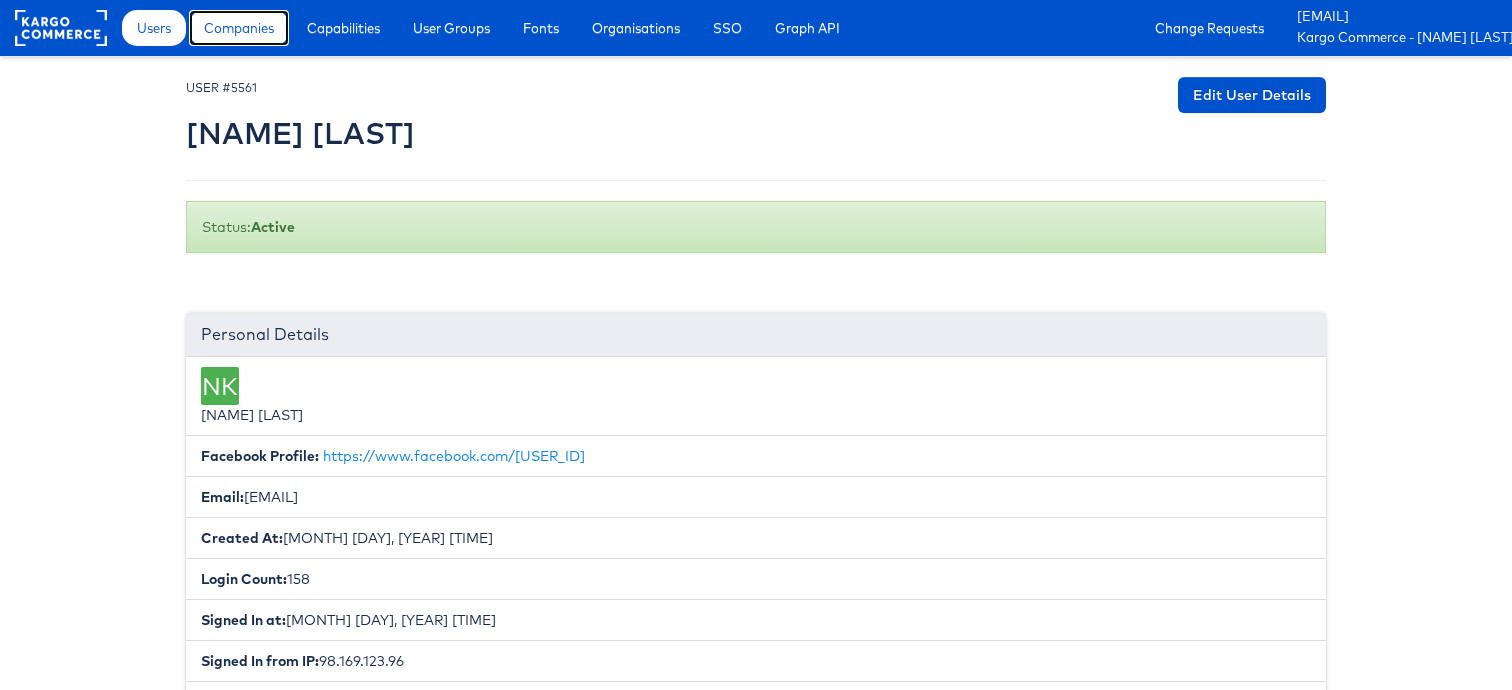 click on "Companies" at bounding box center (239, 28) 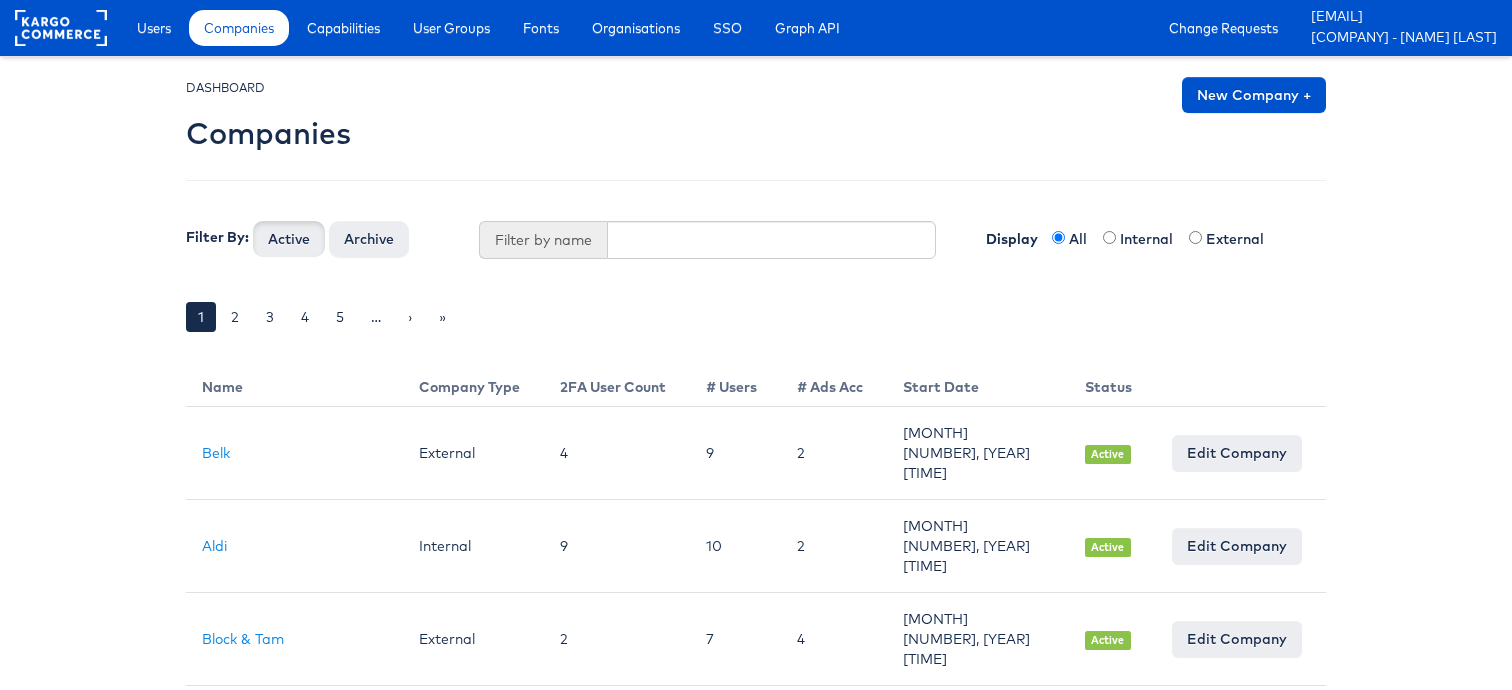 scroll, scrollTop: 0, scrollLeft: 0, axis: both 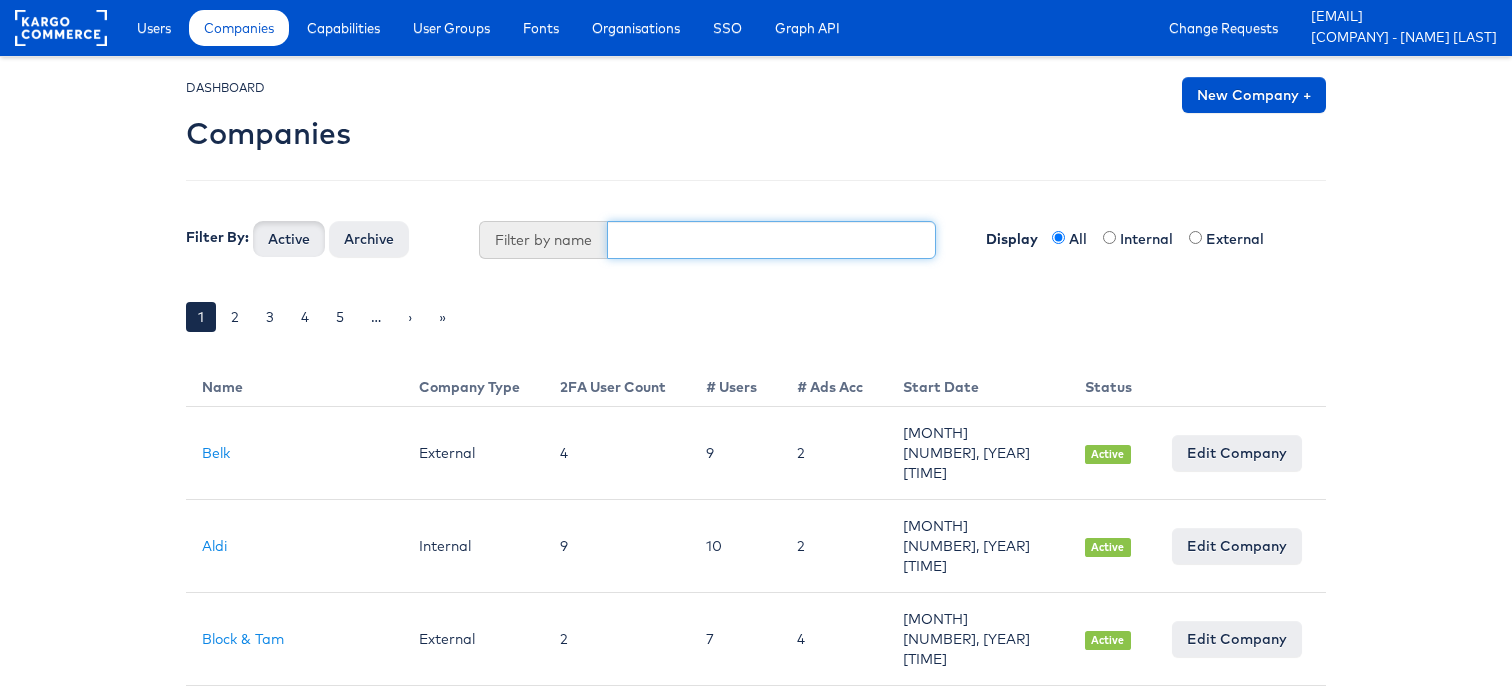 click at bounding box center (772, 240) 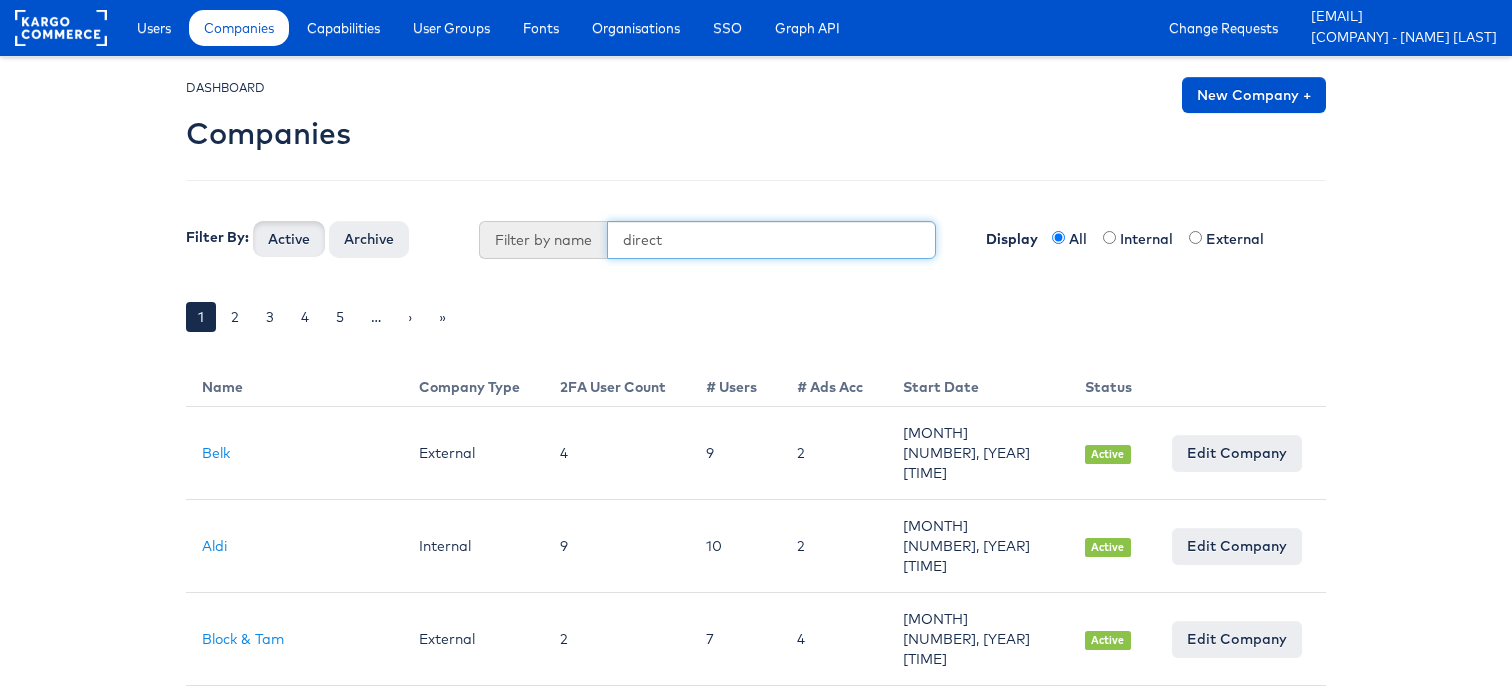 type on "direct" 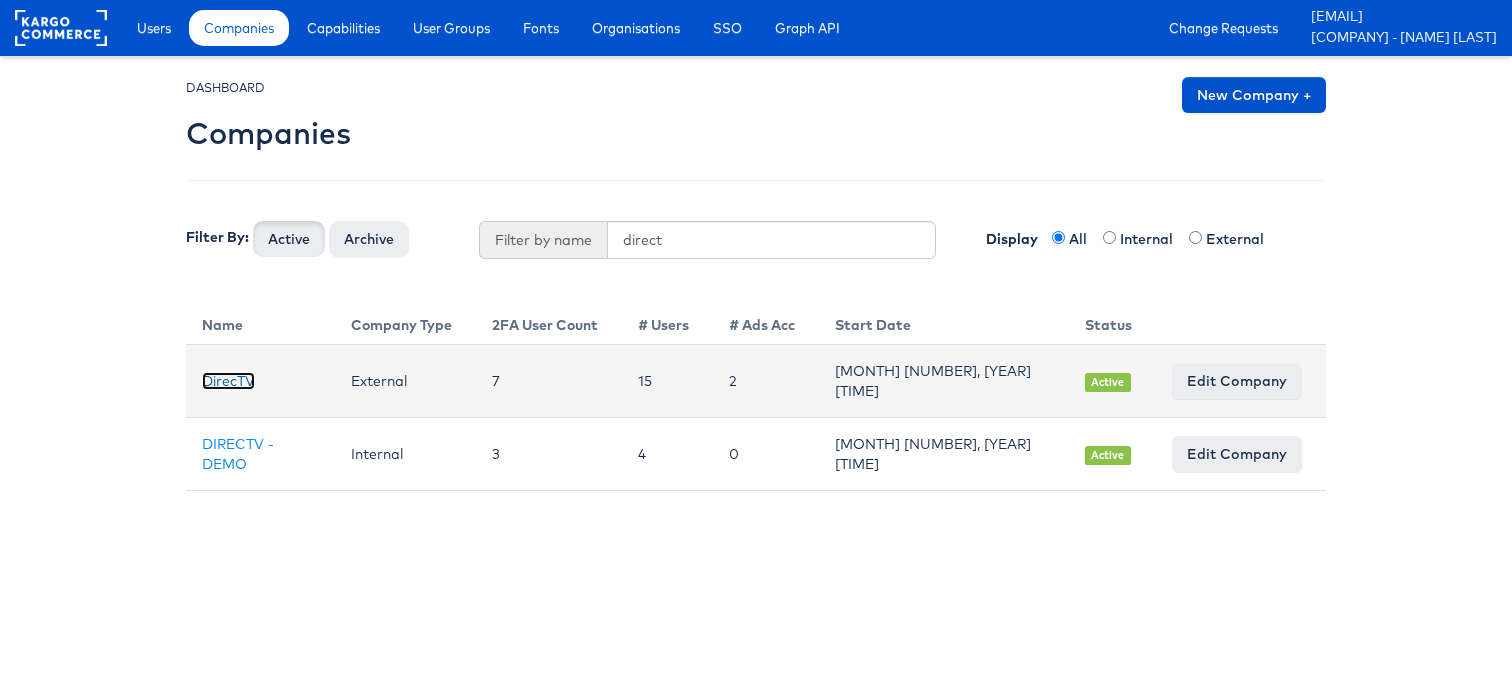click on "DirecTV" at bounding box center (228, 381) 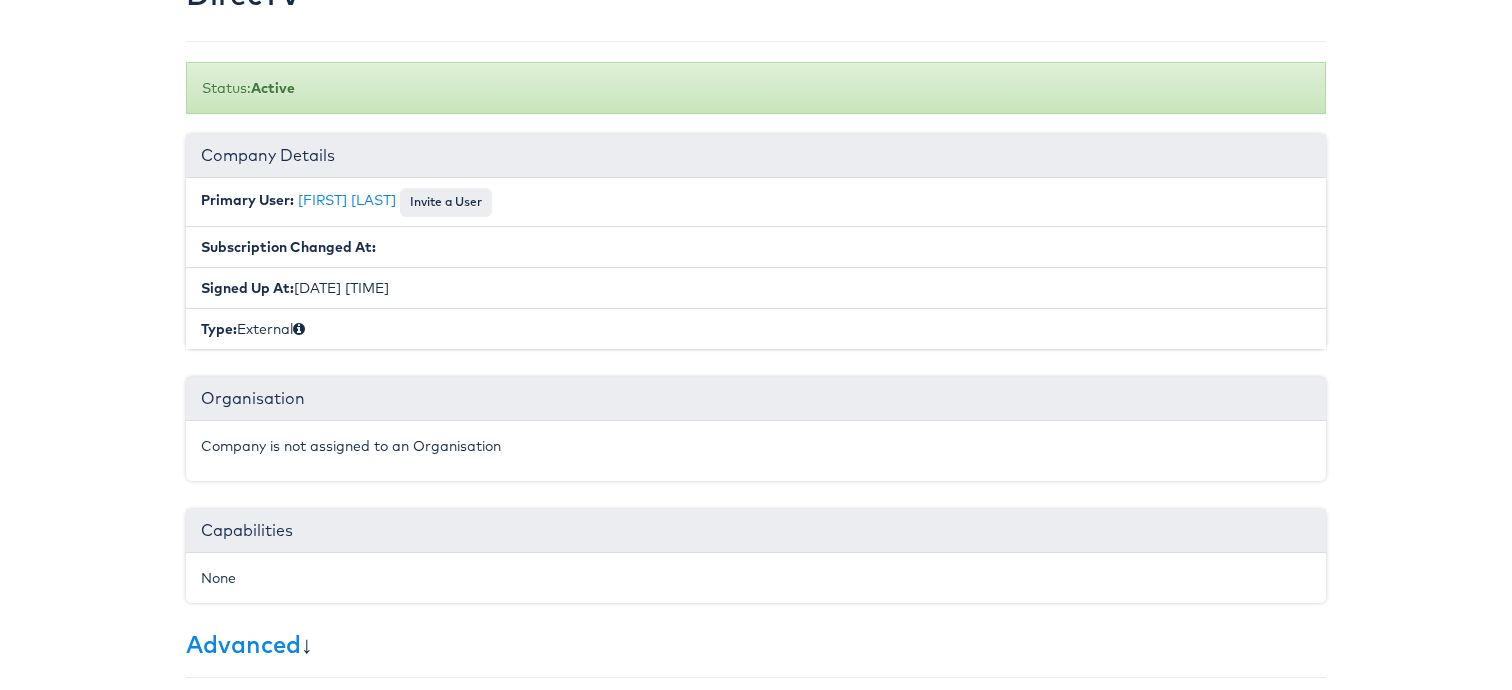 scroll, scrollTop: 118, scrollLeft: 0, axis: vertical 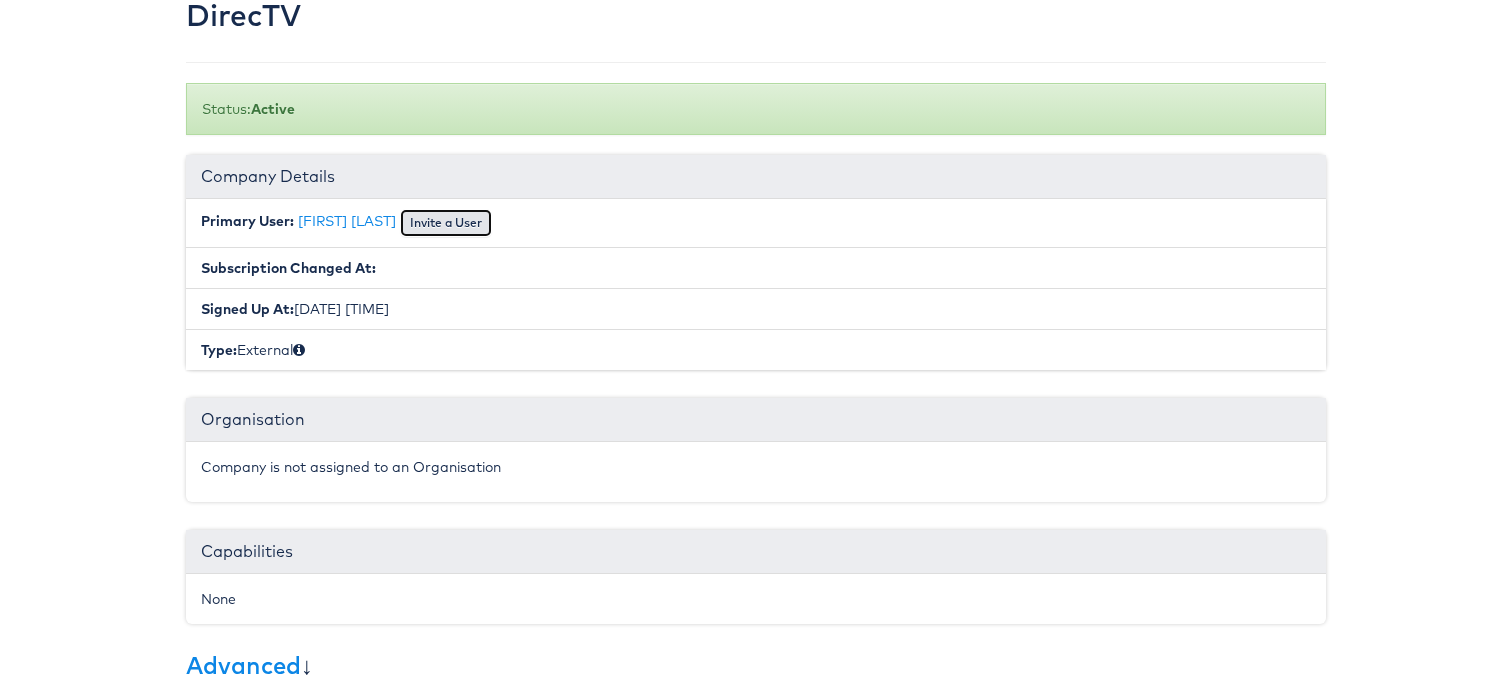 click on "Invite a User" at bounding box center [446, 223] 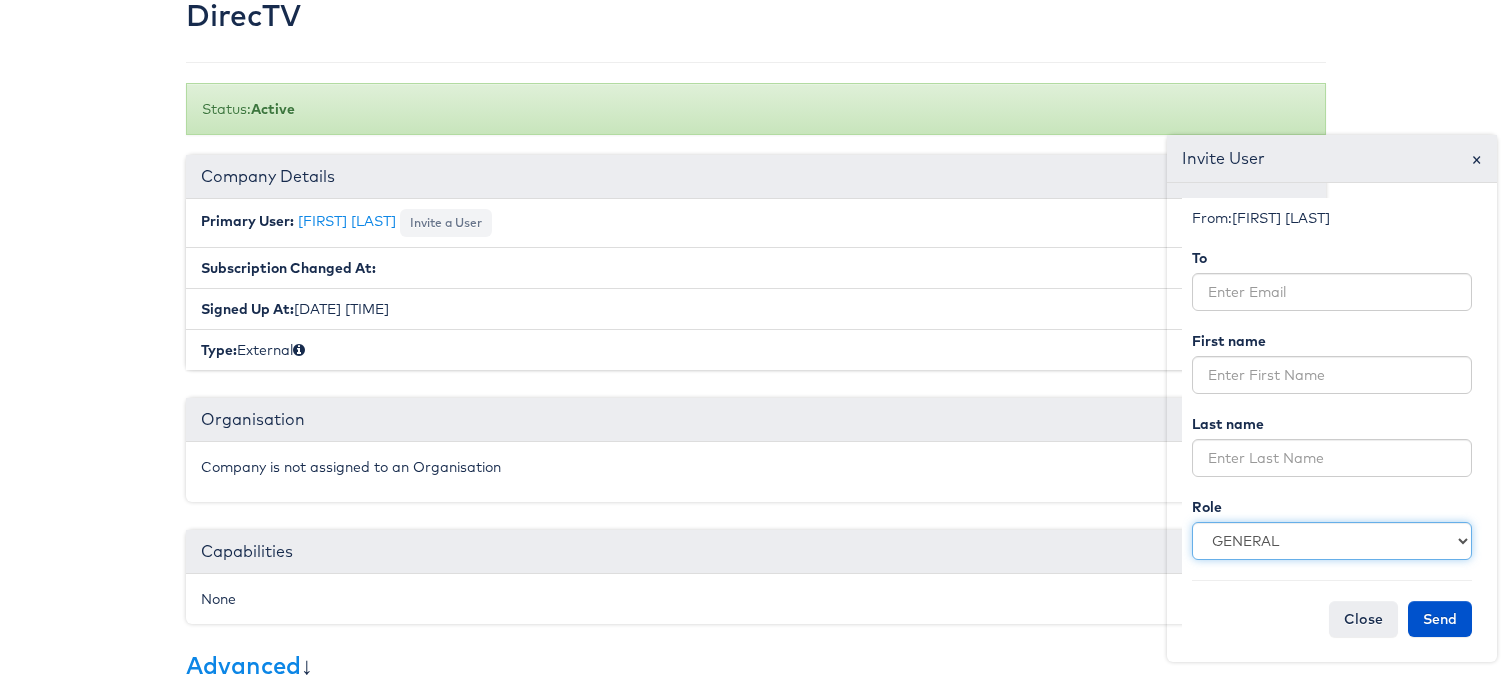 click on "GENERAL
INTERNAL
CREATIVE" at bounding box center (1332, 541) 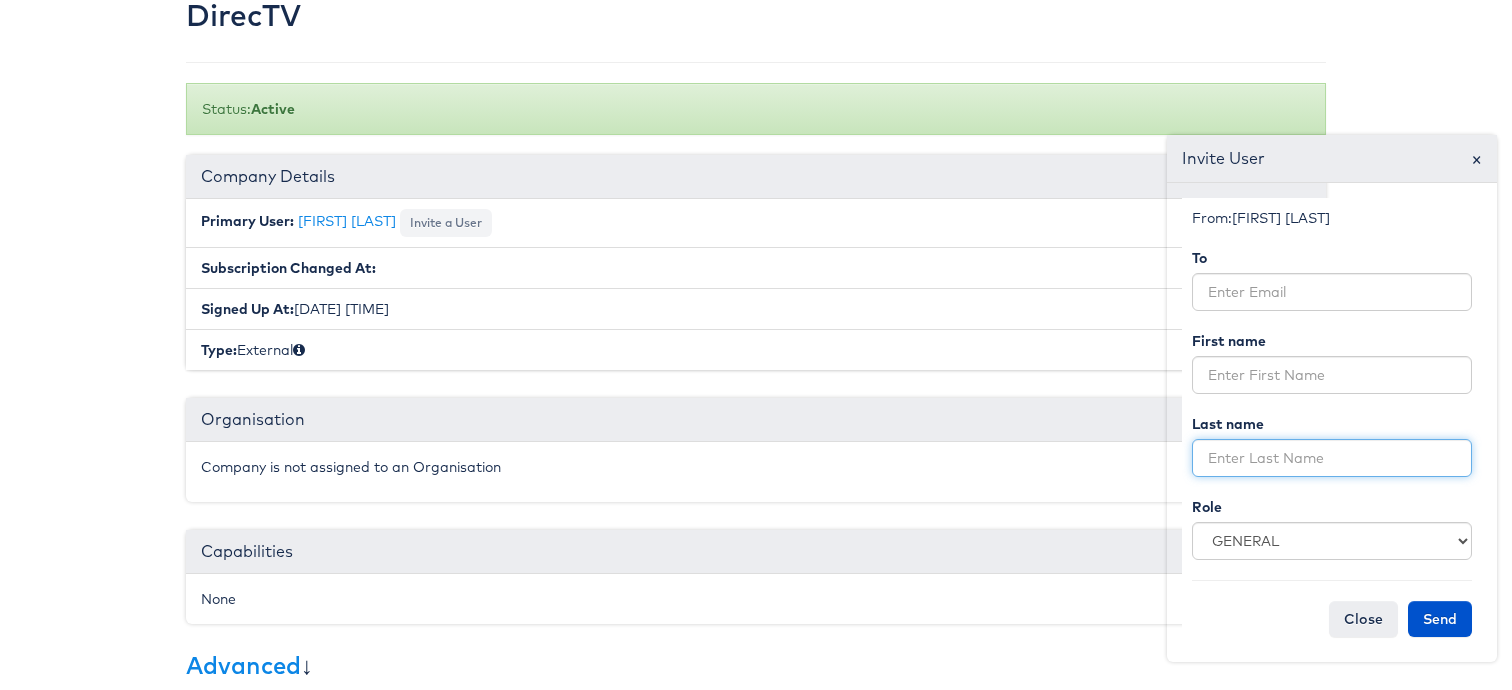 click at bounding box center (1332, 458) 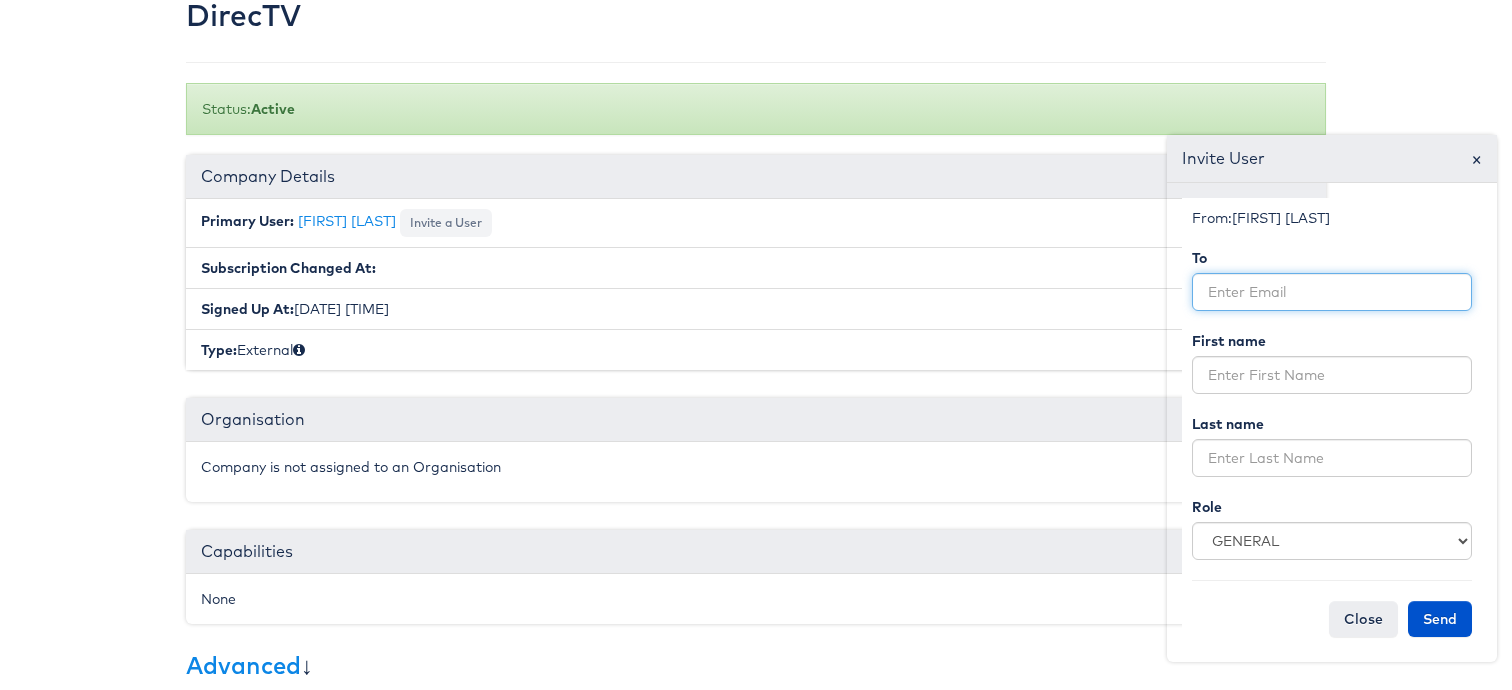 click at bounding box center [1332, 292] 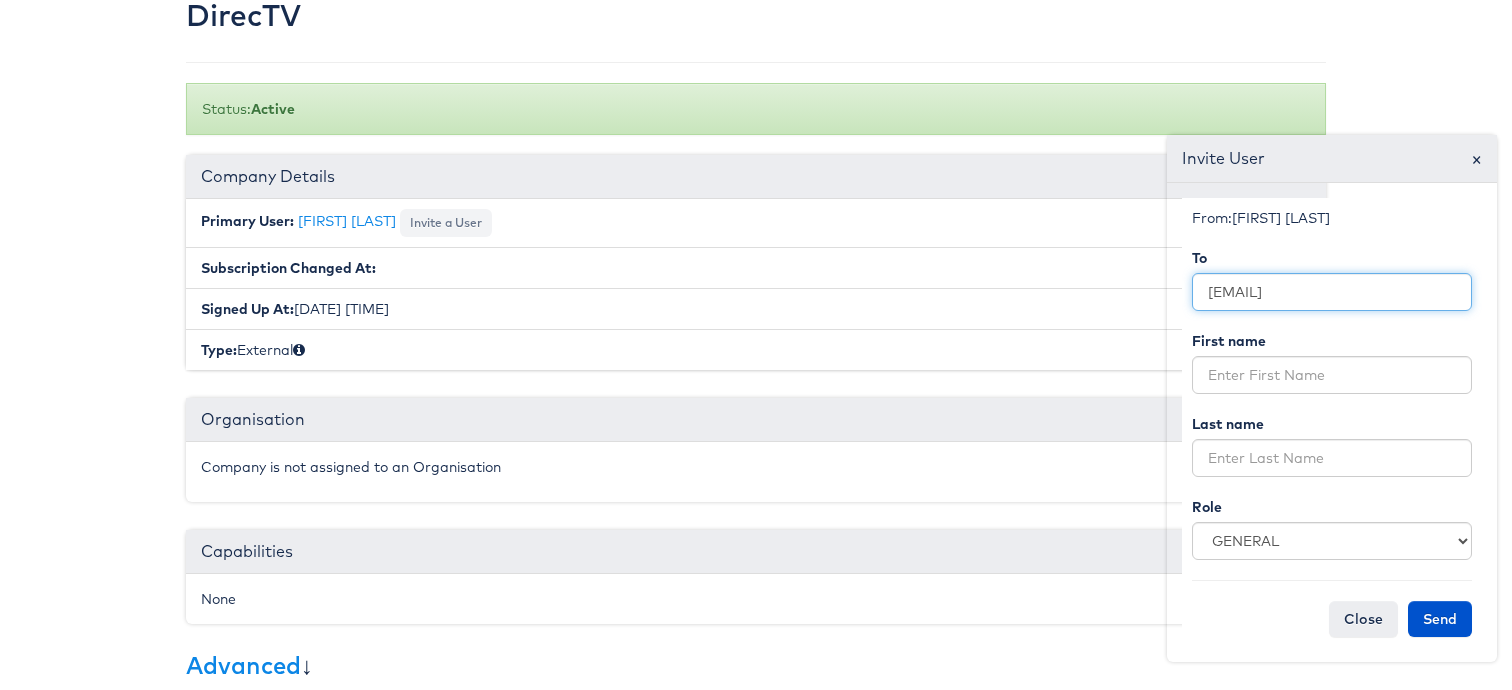 type on "[EMAIL]" 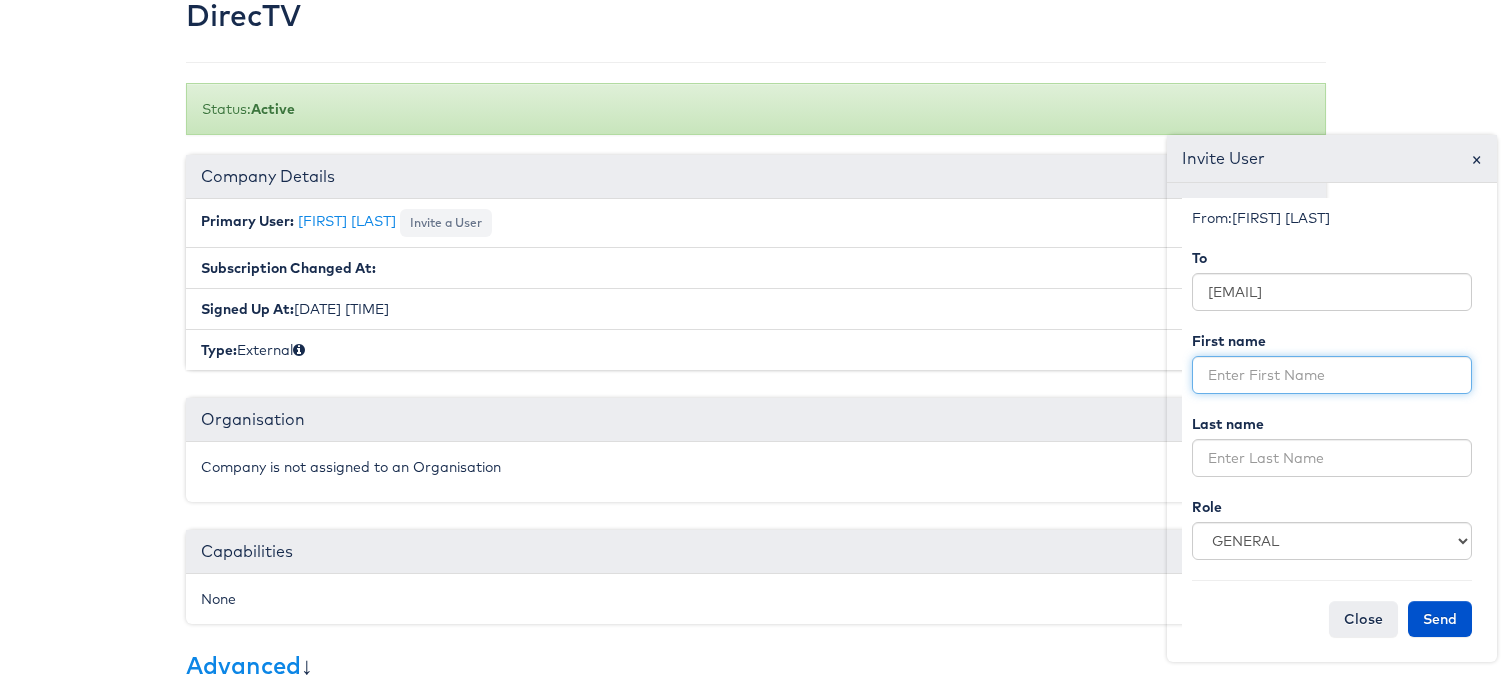 click at bounding box center (1332, 375) 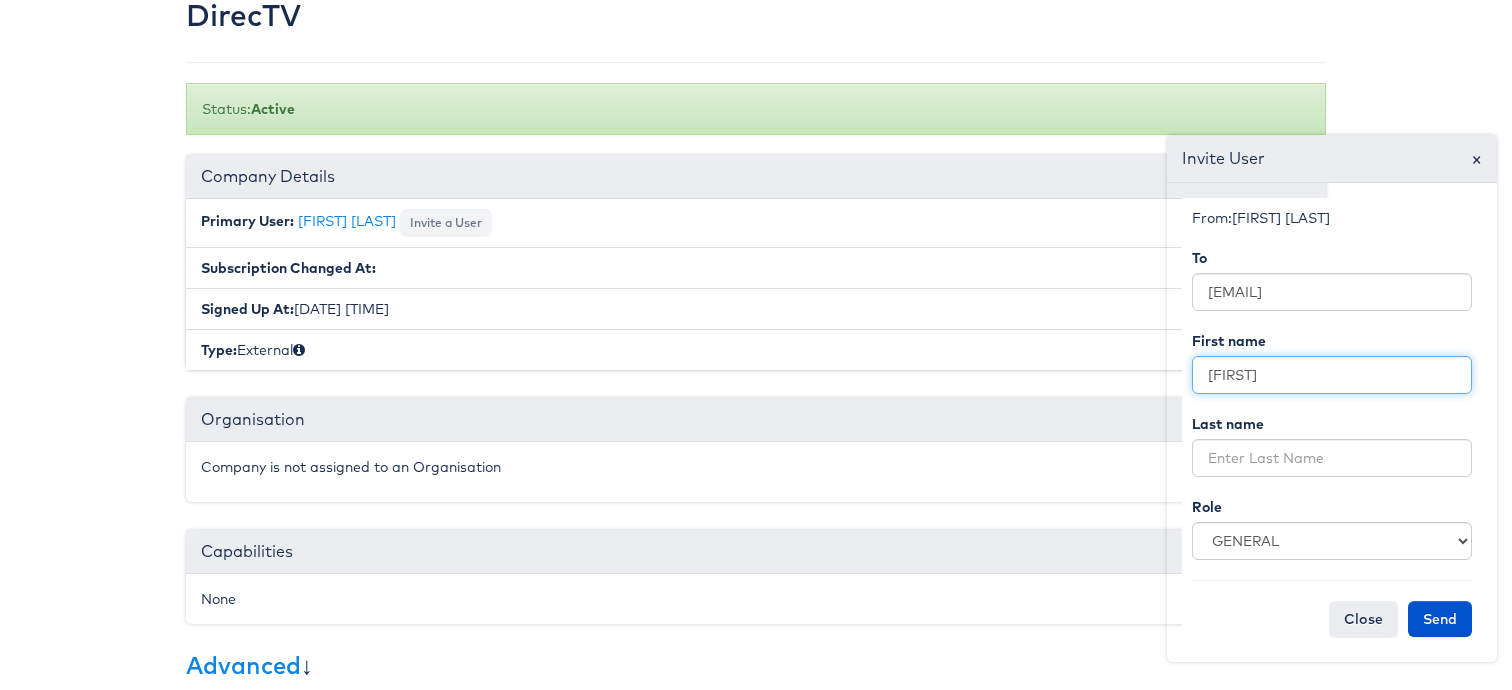 type on "[FIRST]" 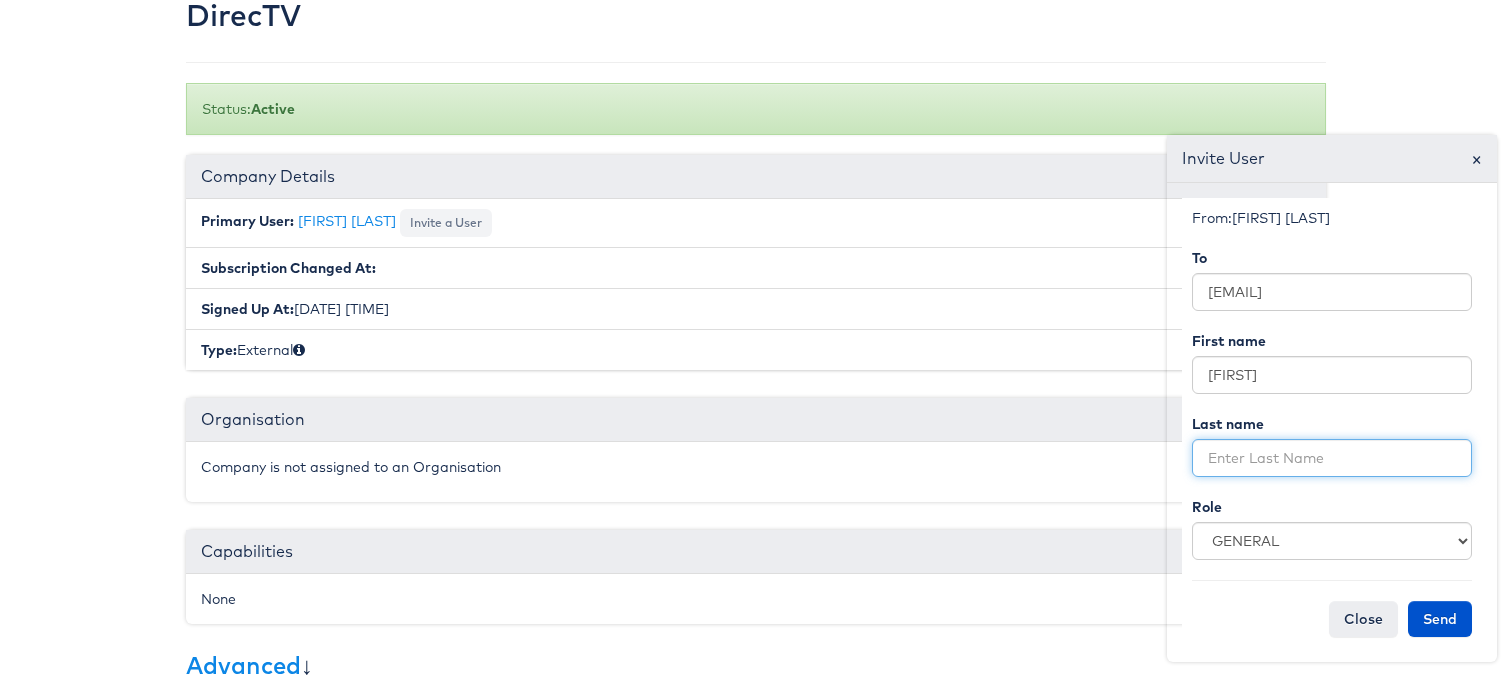 click at bounding box center [1332, 458] 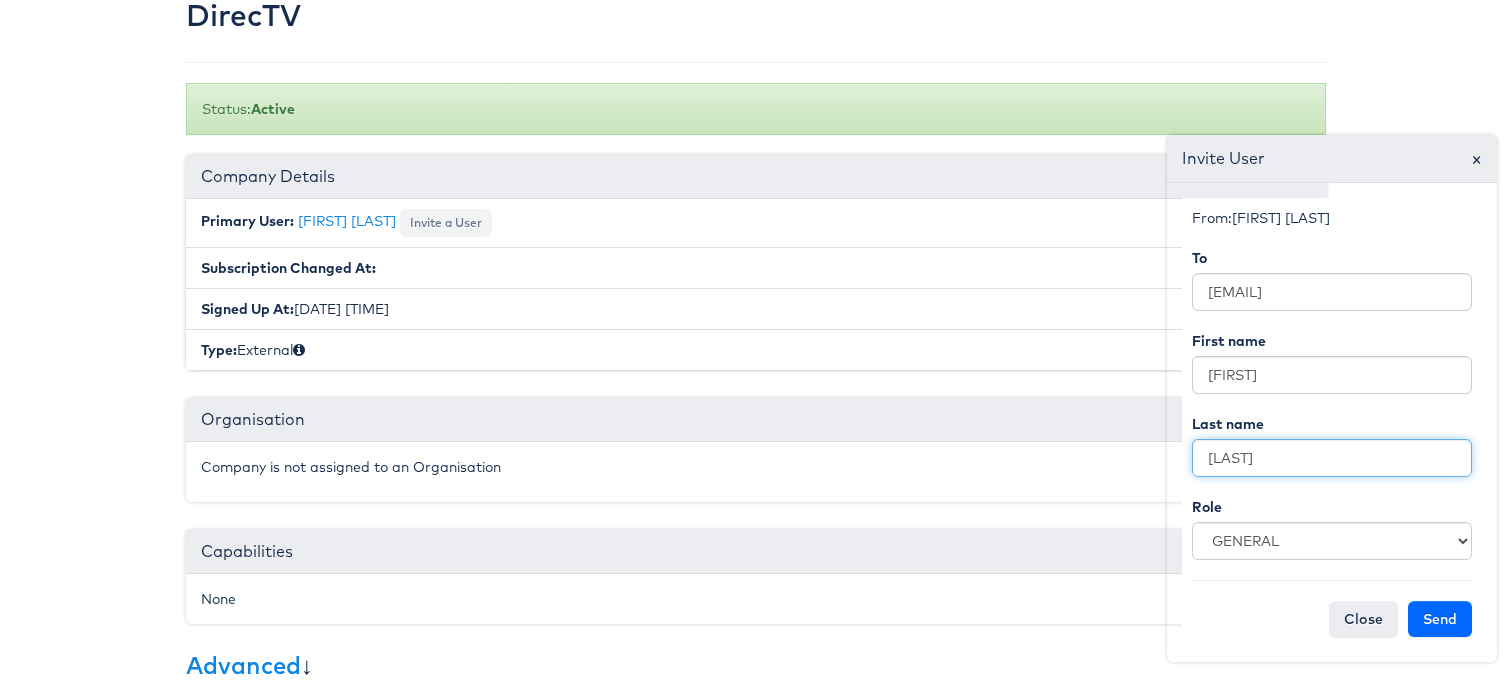 type on "[LAST]" 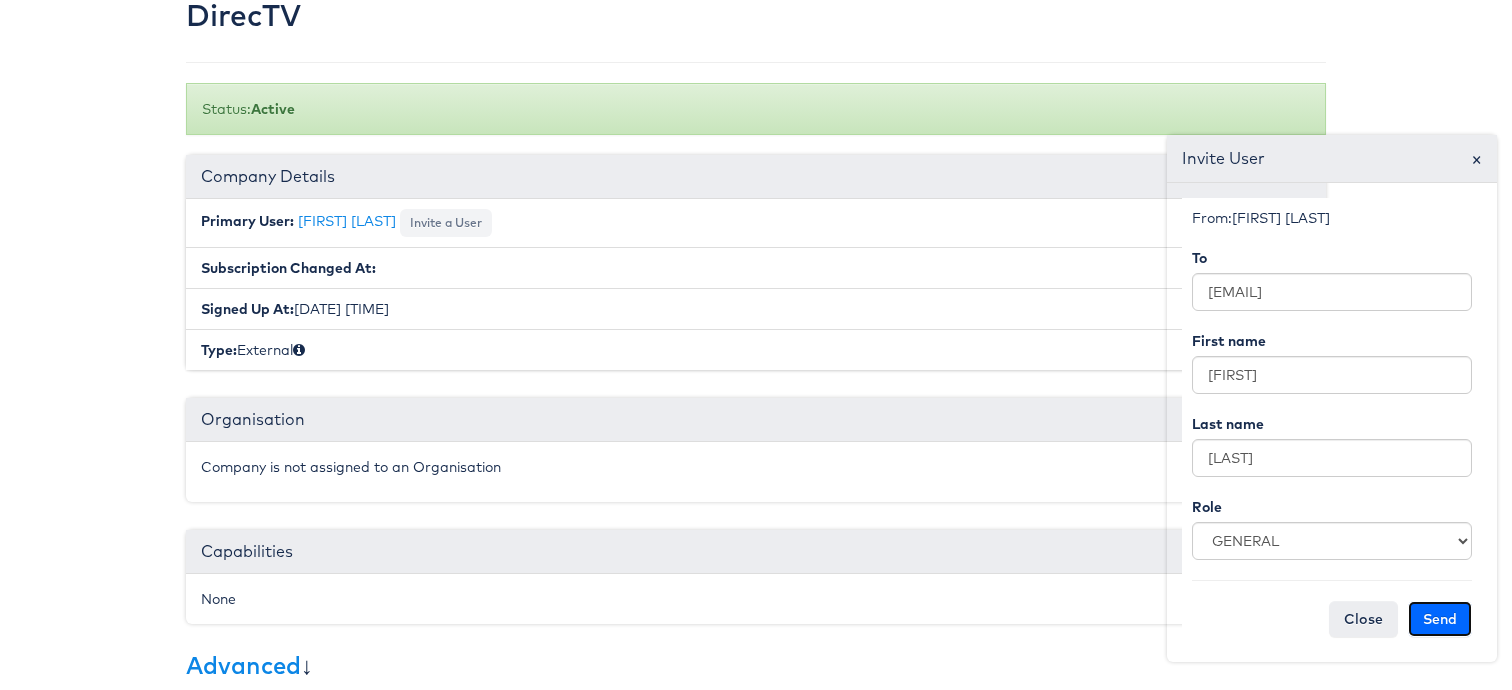 click on "Send" at bounding box center (1440, 619) 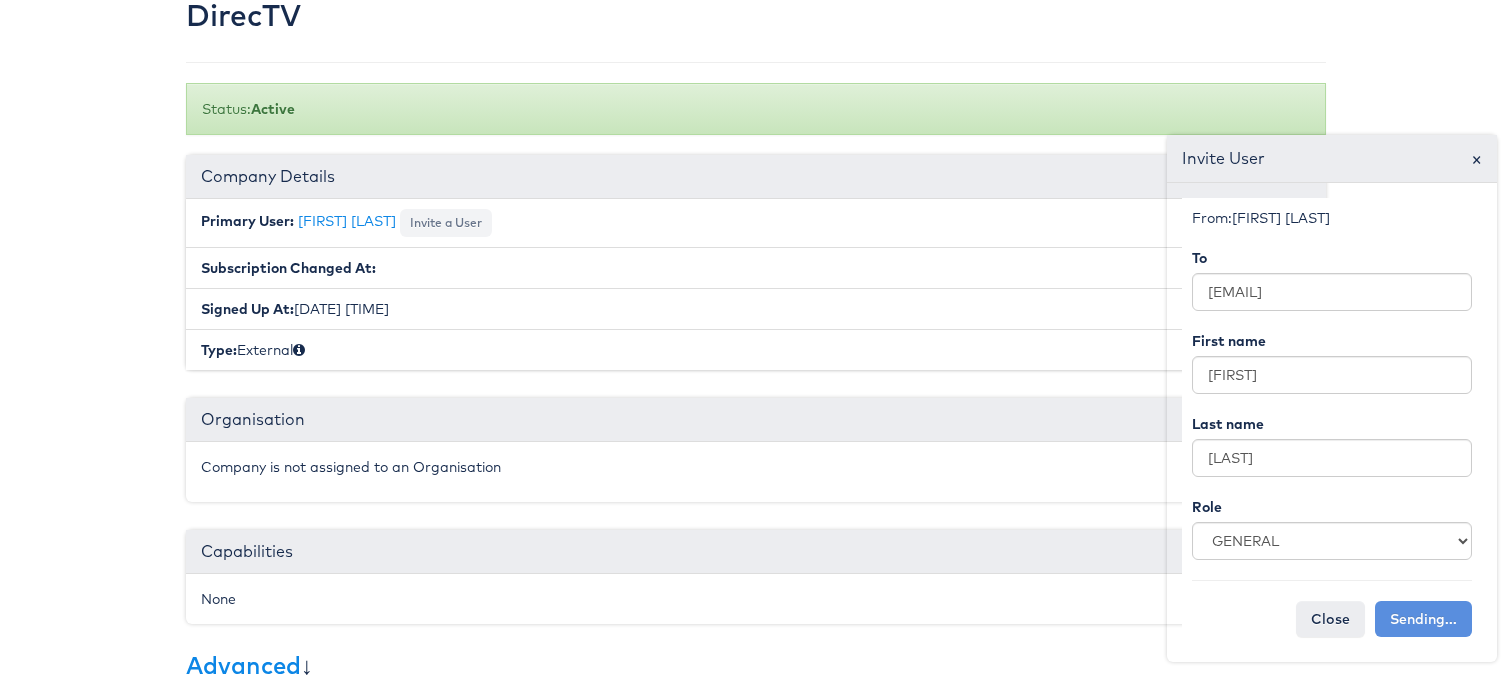 type 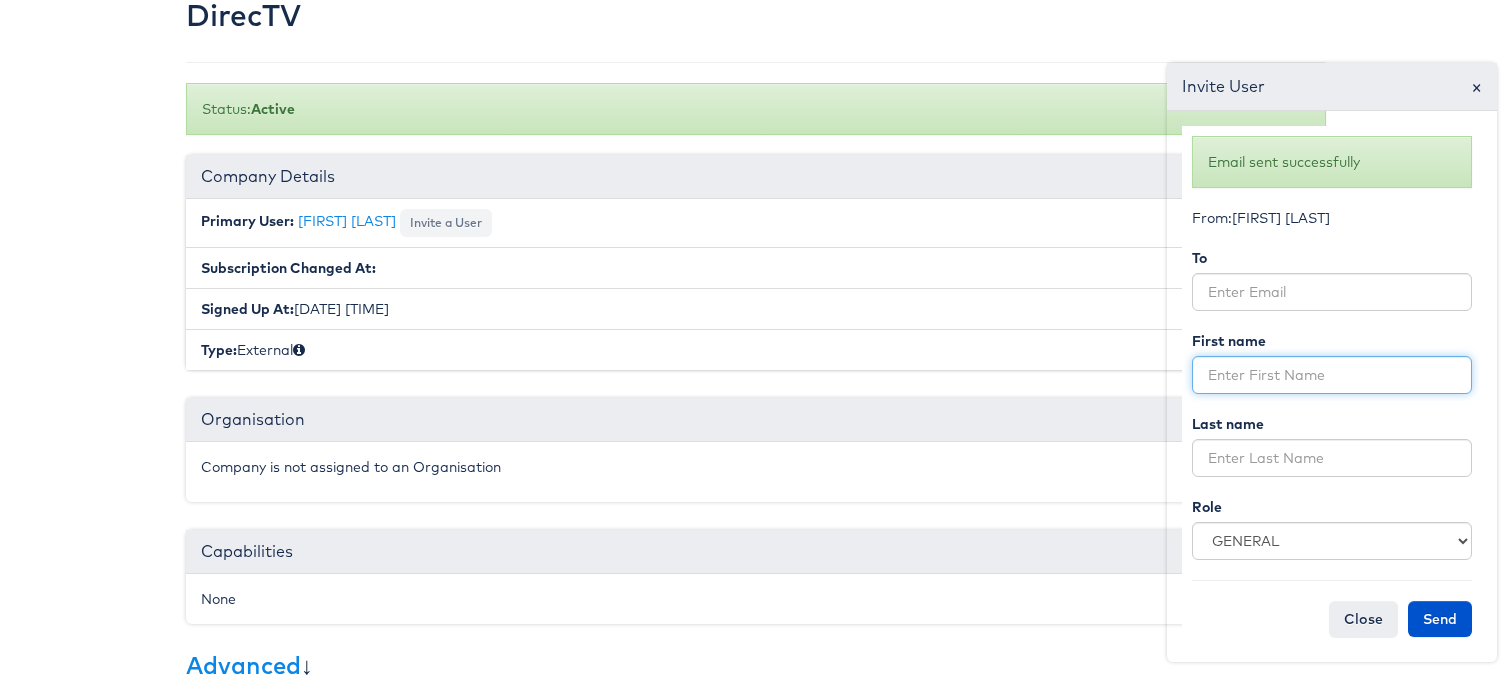 click at bounding box center (1332, 375) 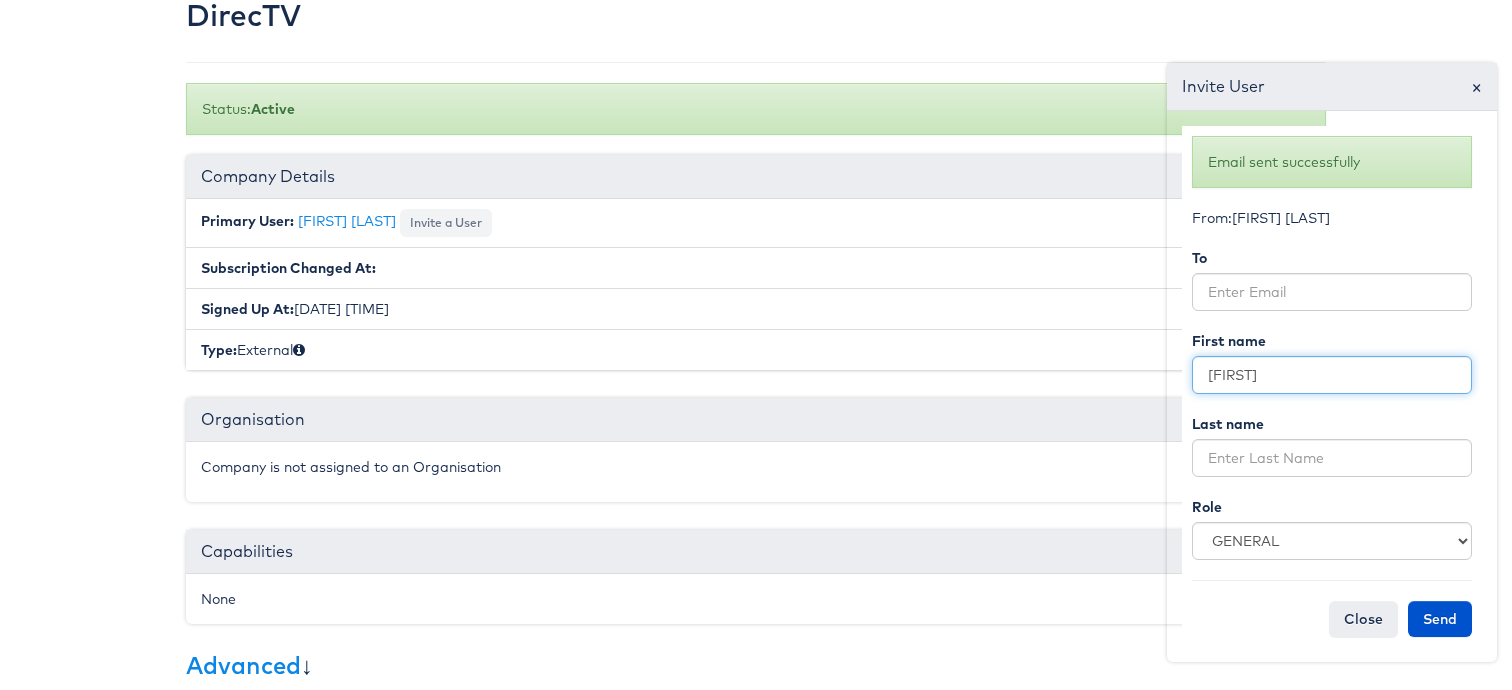 type on "[FIRST]" 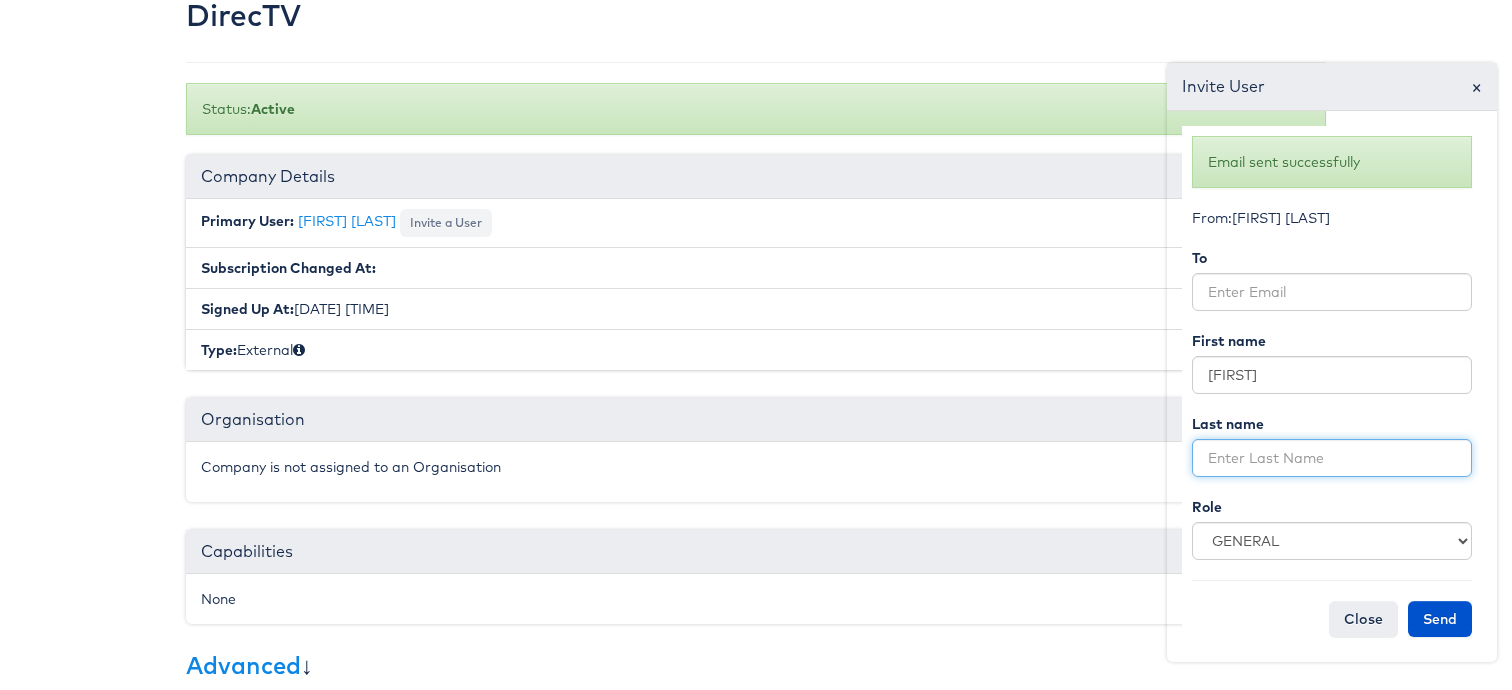 click at bounding box center (1332, 458) 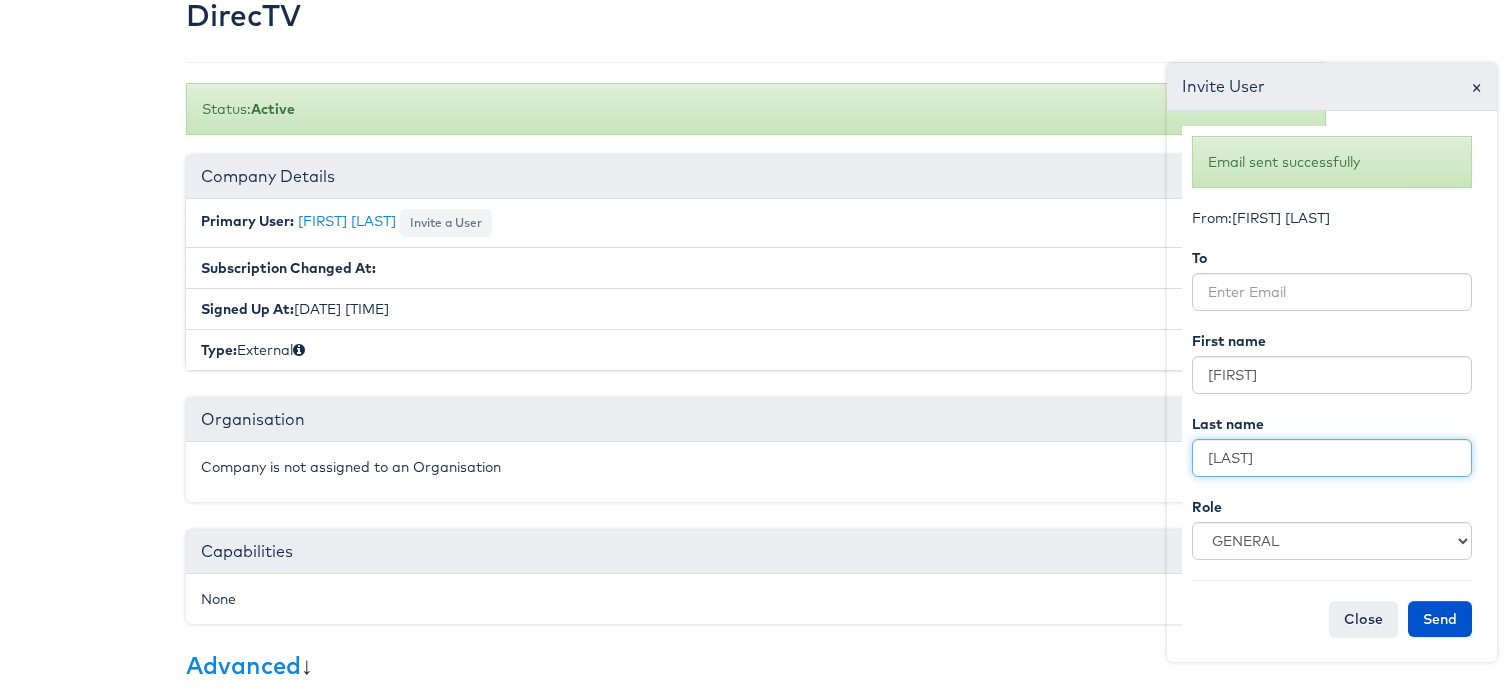 type on "[LAST]" 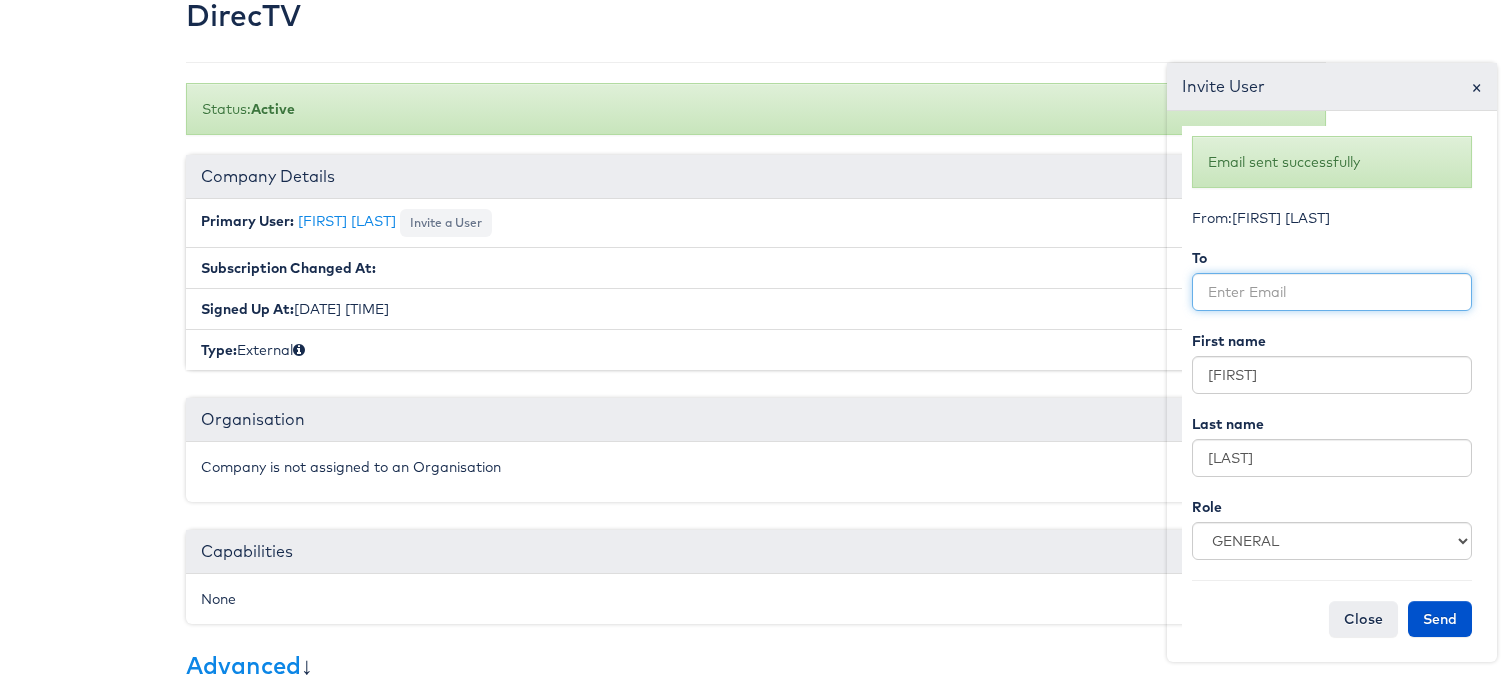 click at bounding box center [1332, 292] 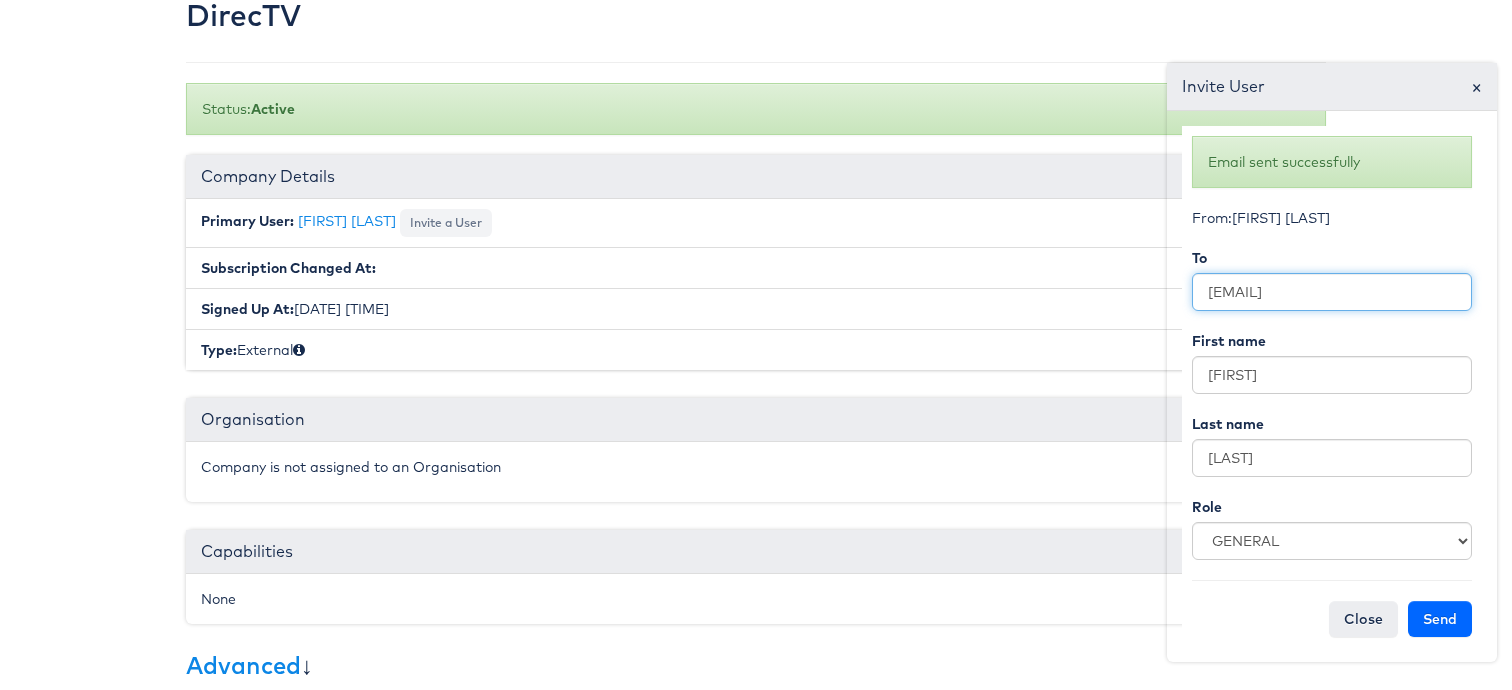 type on "[EMAIL]" 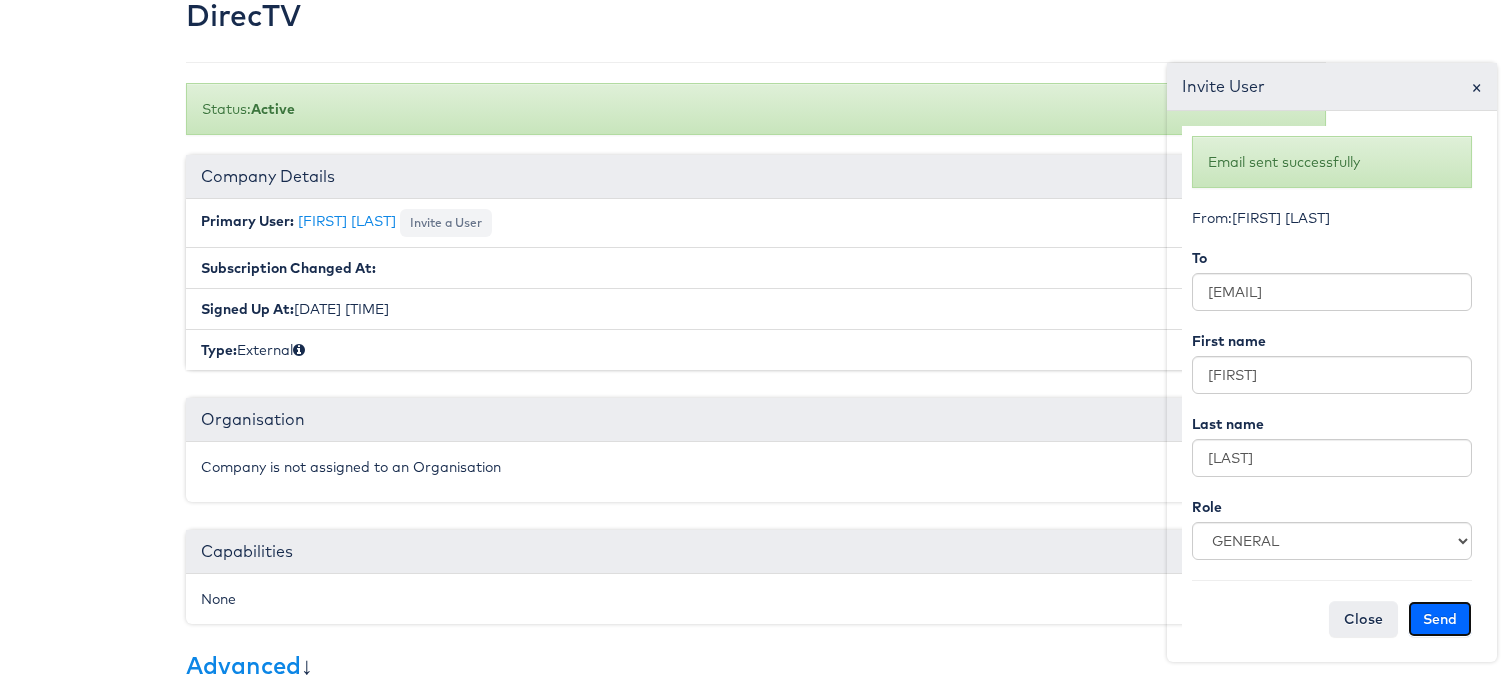 click on "Send" at bounding box center (1440, 619) 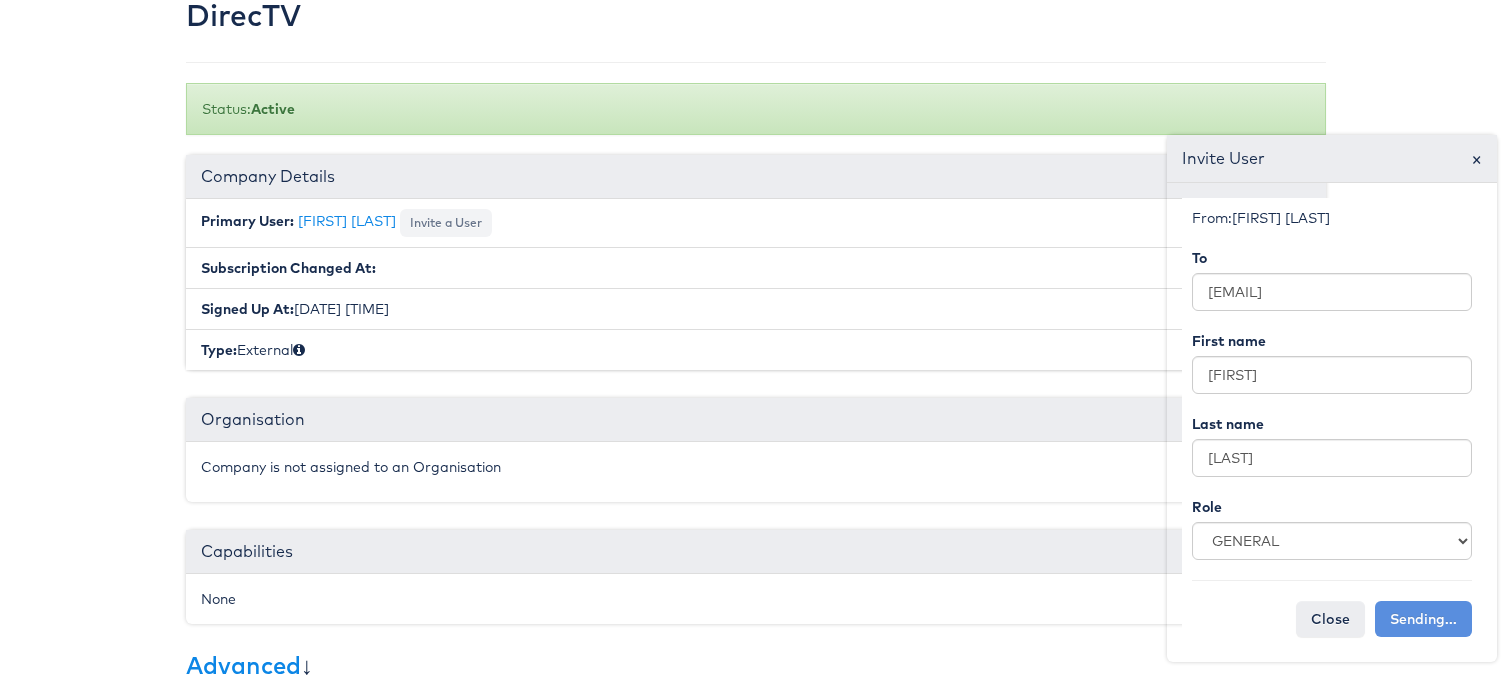 type 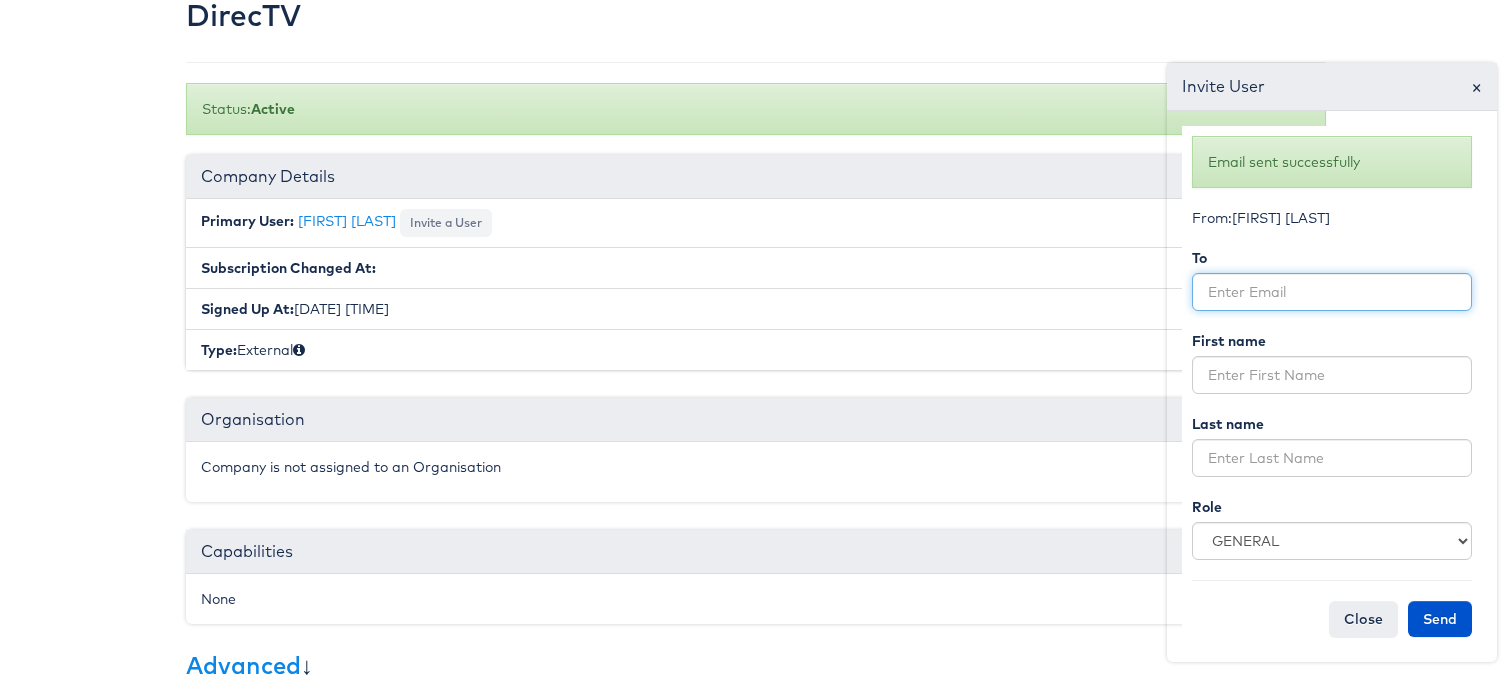 click at bounding box center (1332, 292) 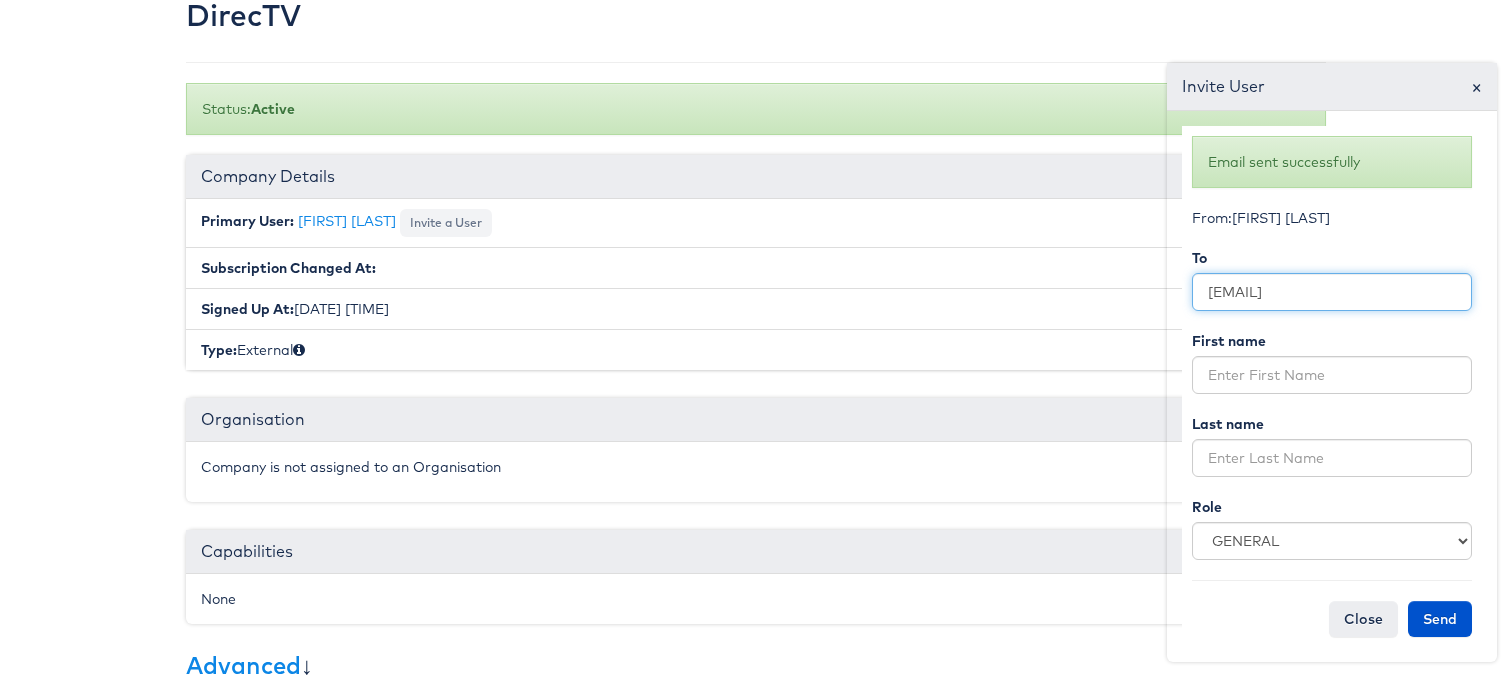 type on "[EMAIL]" 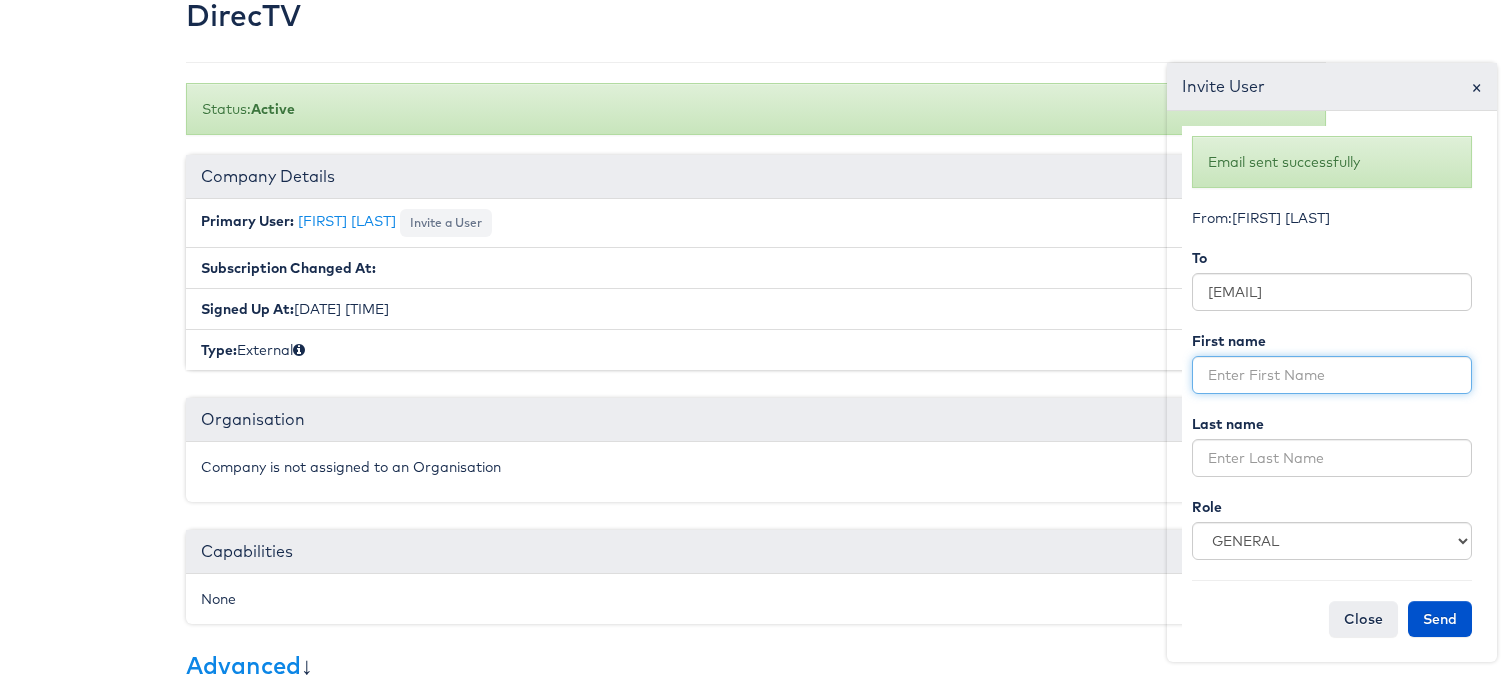 click at bounding box center (1332, 375) 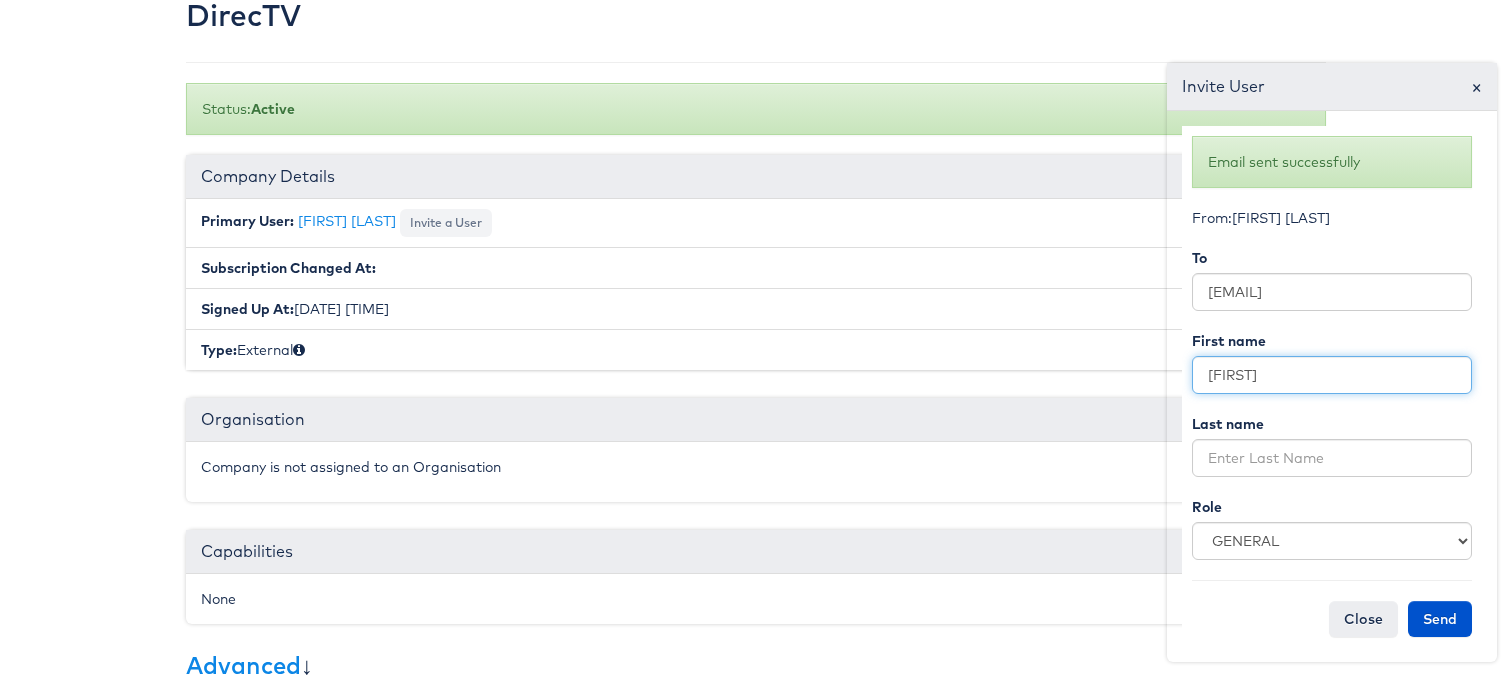 type on "[FIRST]" 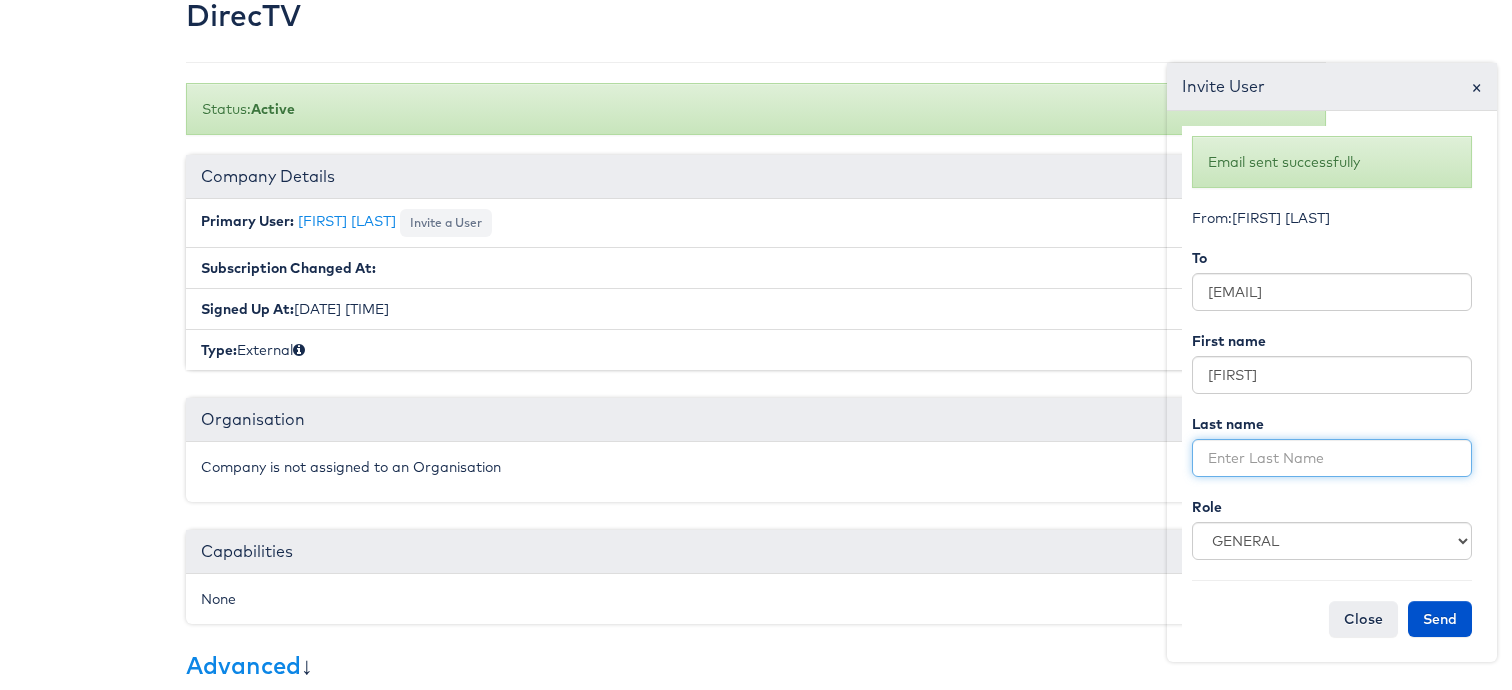 click at bounding box center (1332, 458) 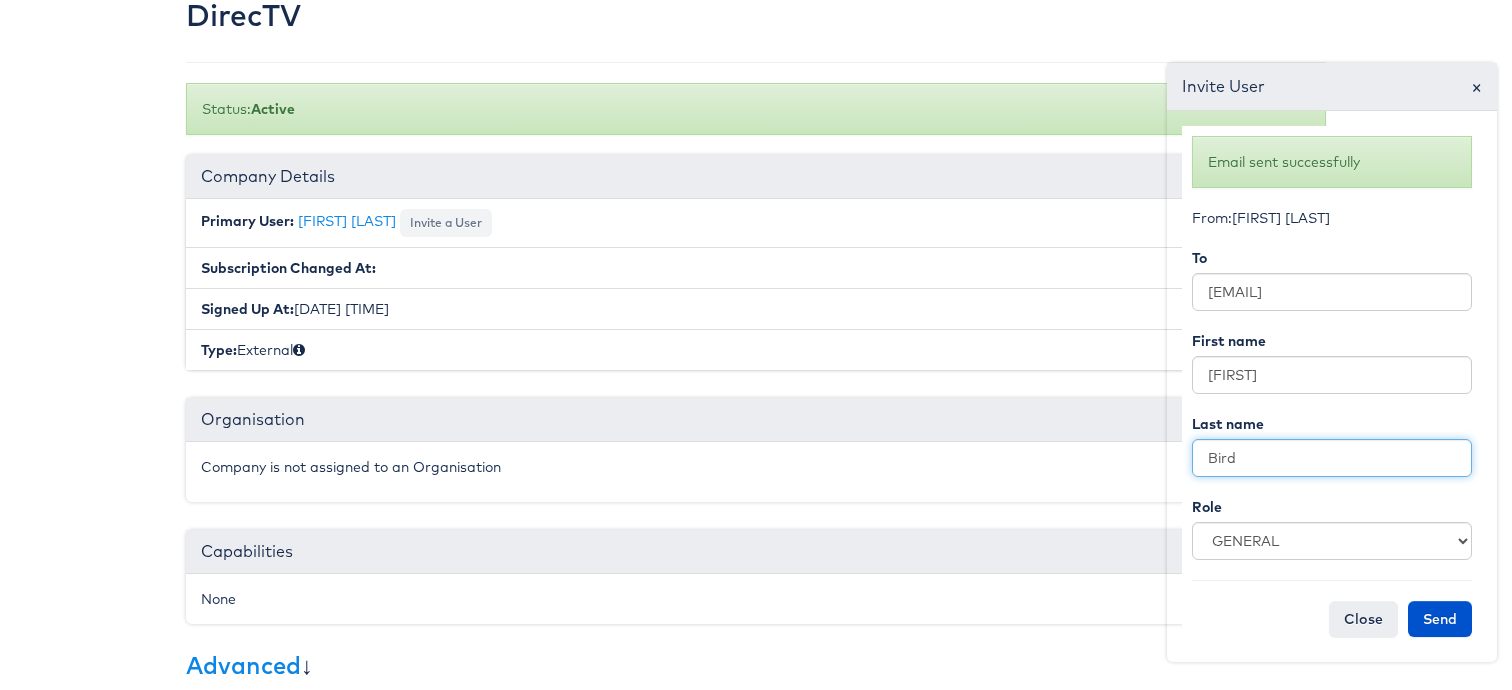 type on "Bird" 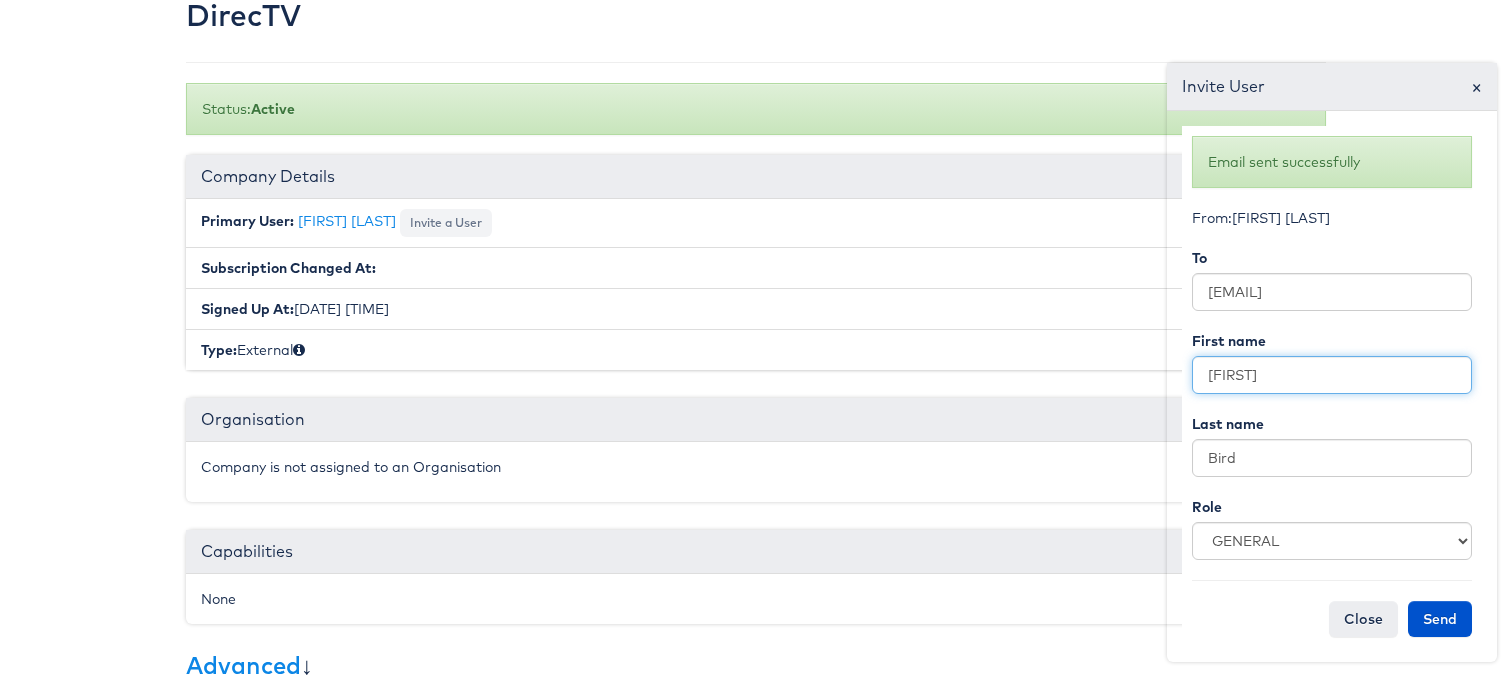 click on "[FIRST]" at bounding box center [1332, 375] 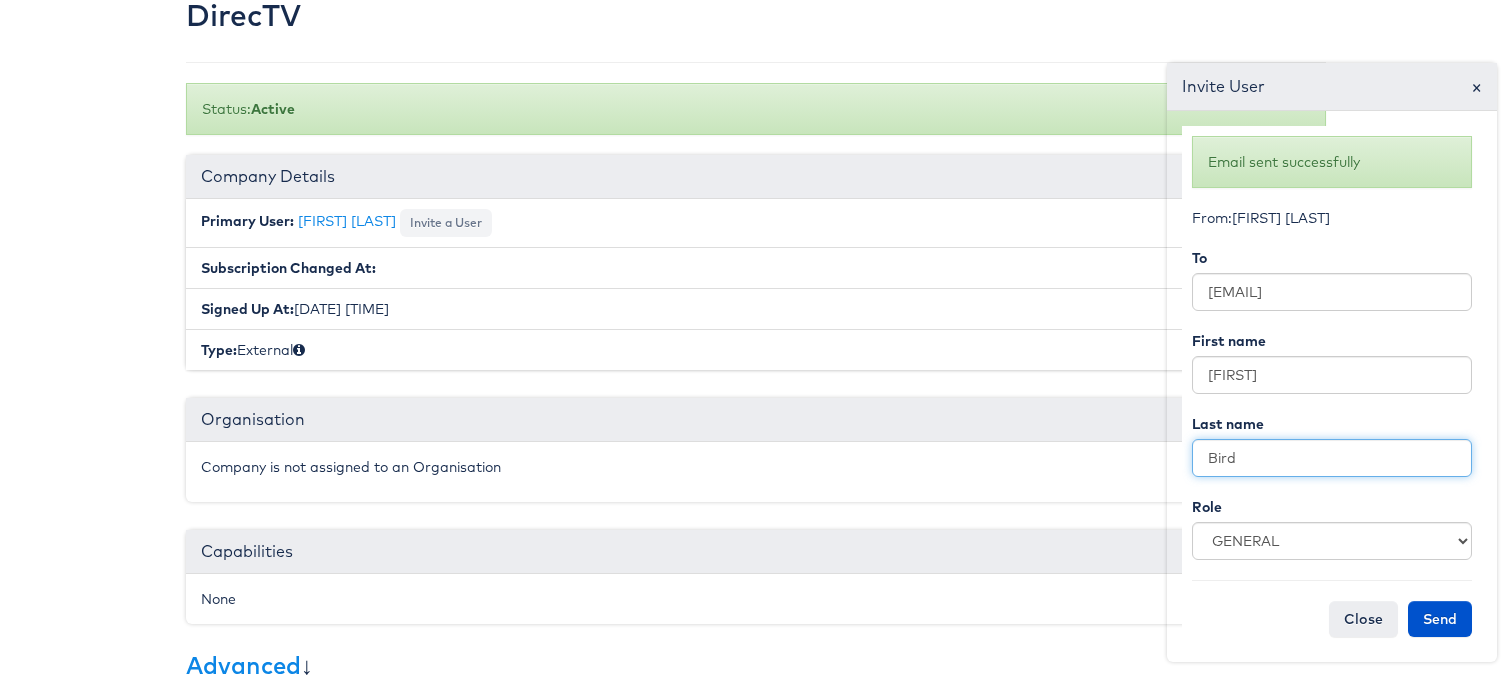 click on "Bird" at bounding box center [1332, 458] 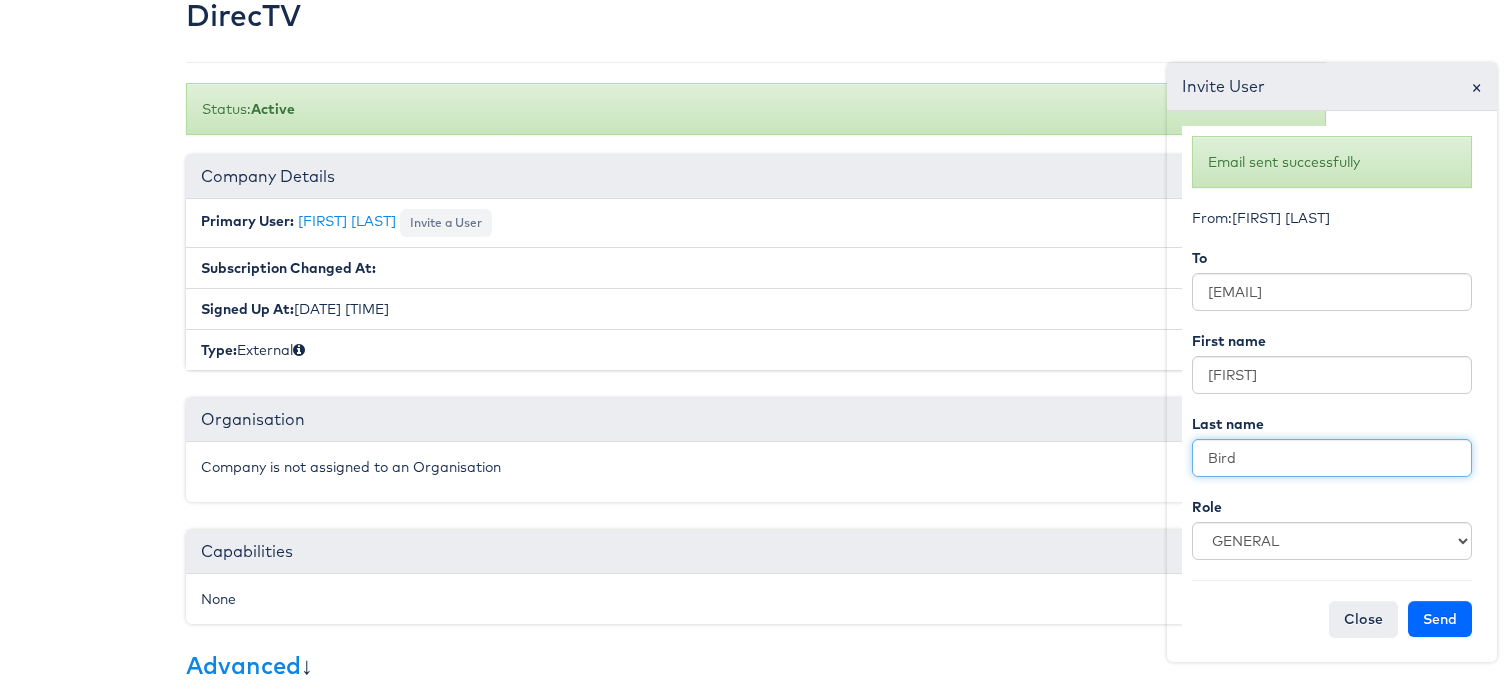 type on "Bird" 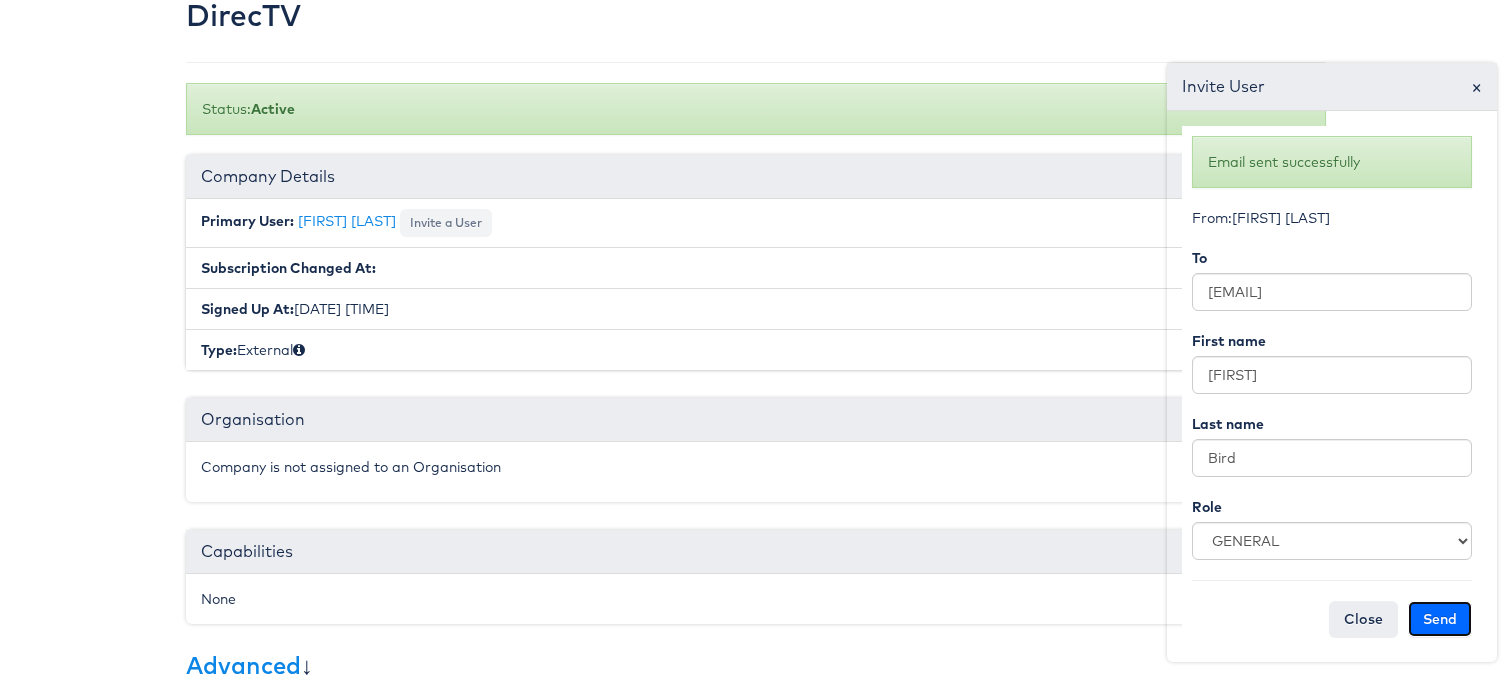 click on "Send" at bounding box center (1440, 619) 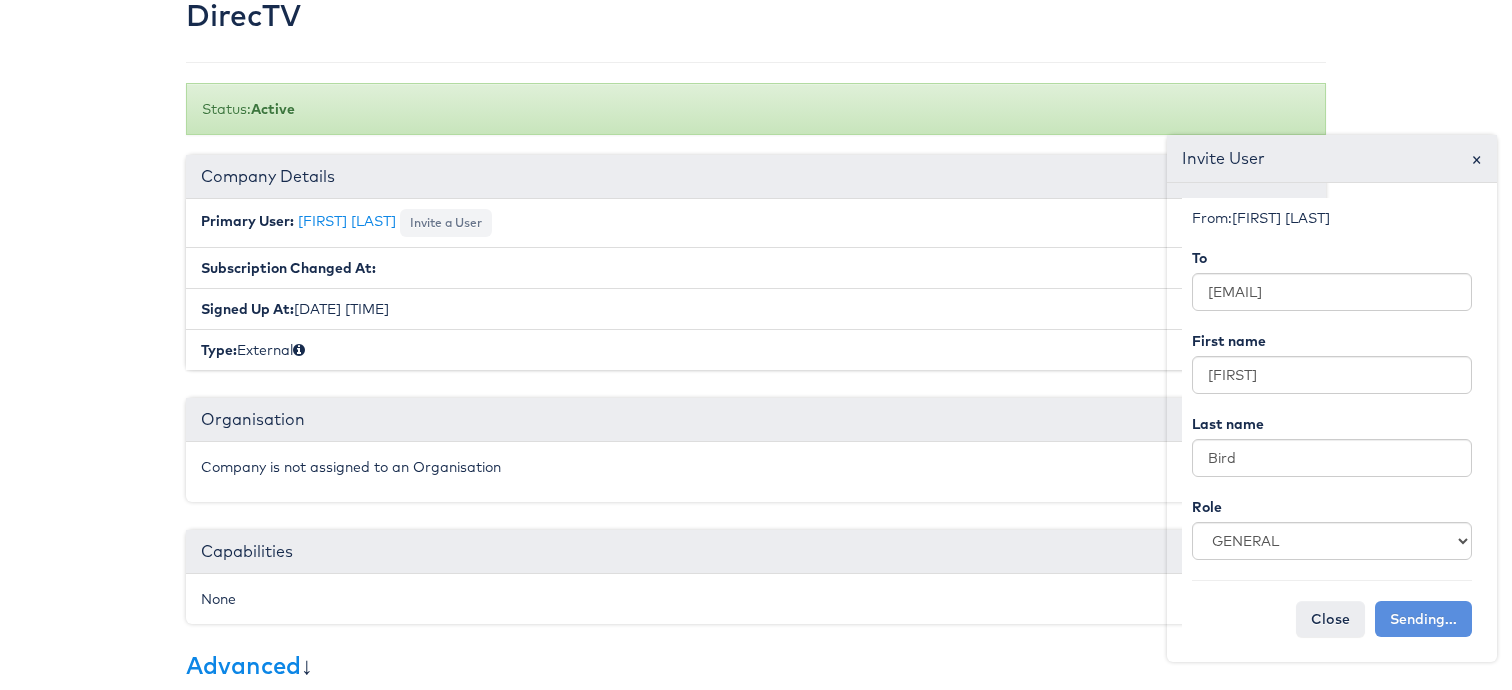 type 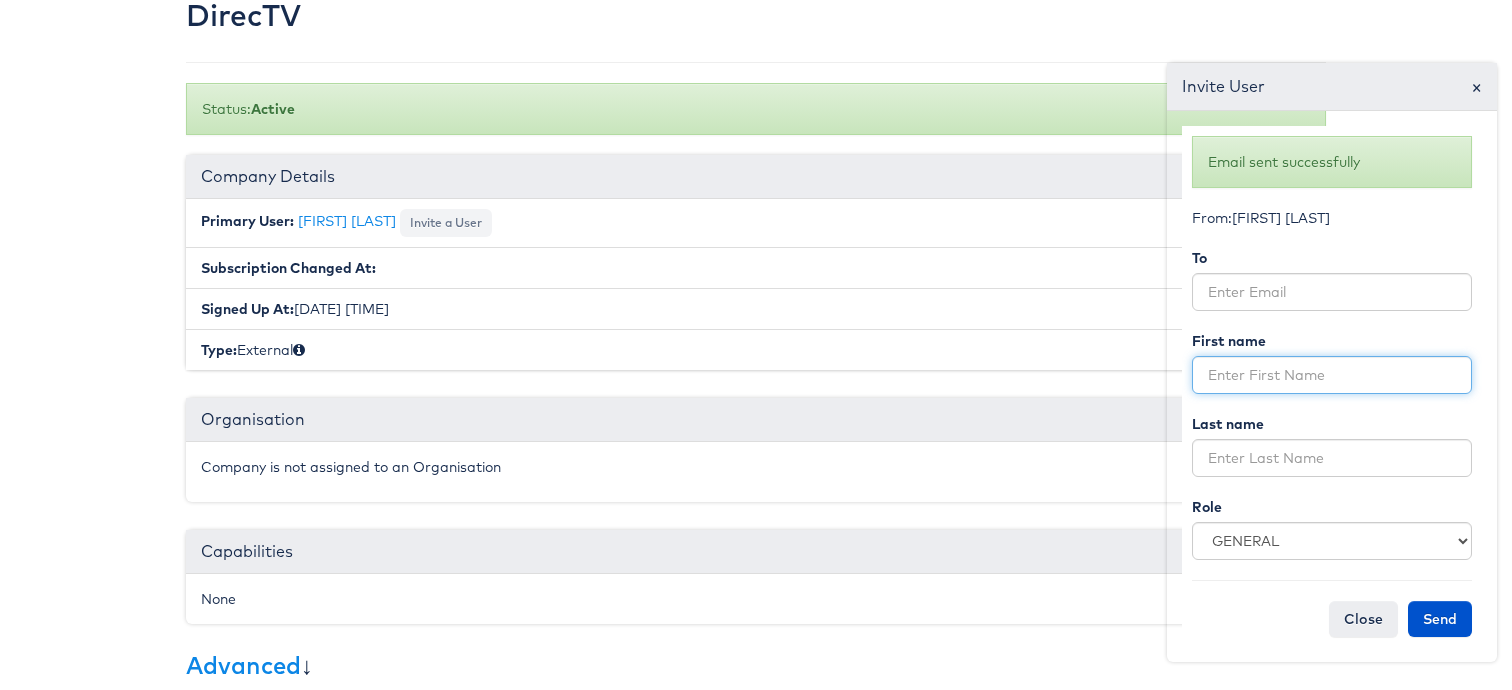 click at bounding box center (1332, 375) 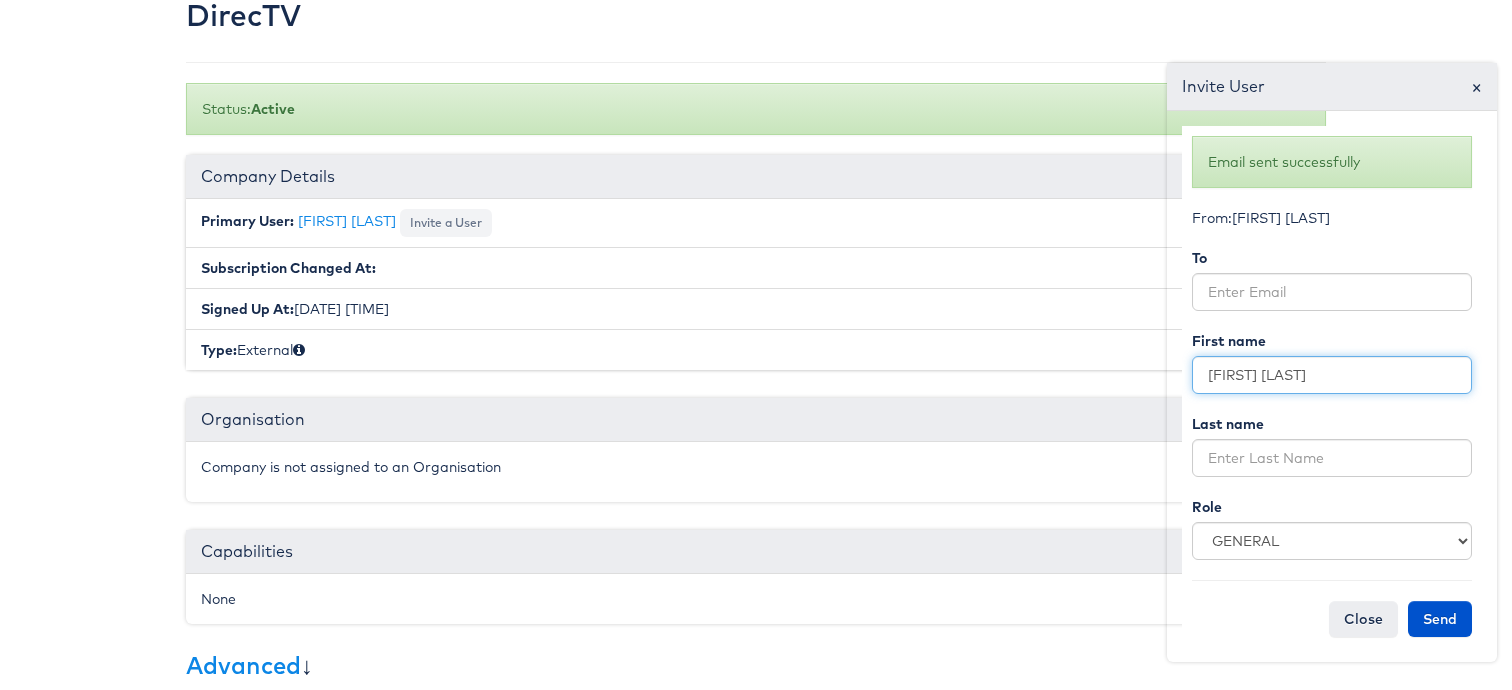 drag, startPoint x: 1408, startPoint y: 376, endPoint x: 1251, endPoint y: 372, distance: 157.05095 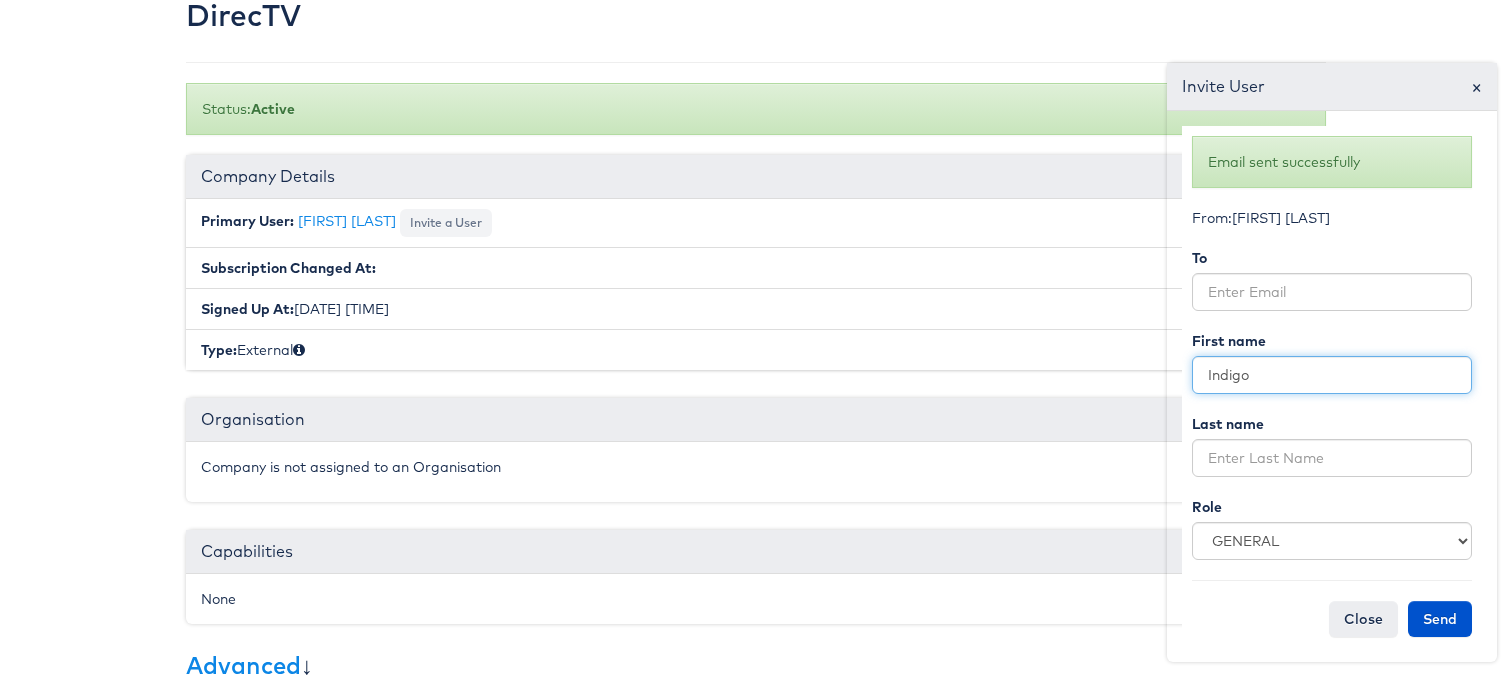 type on "Indigo" 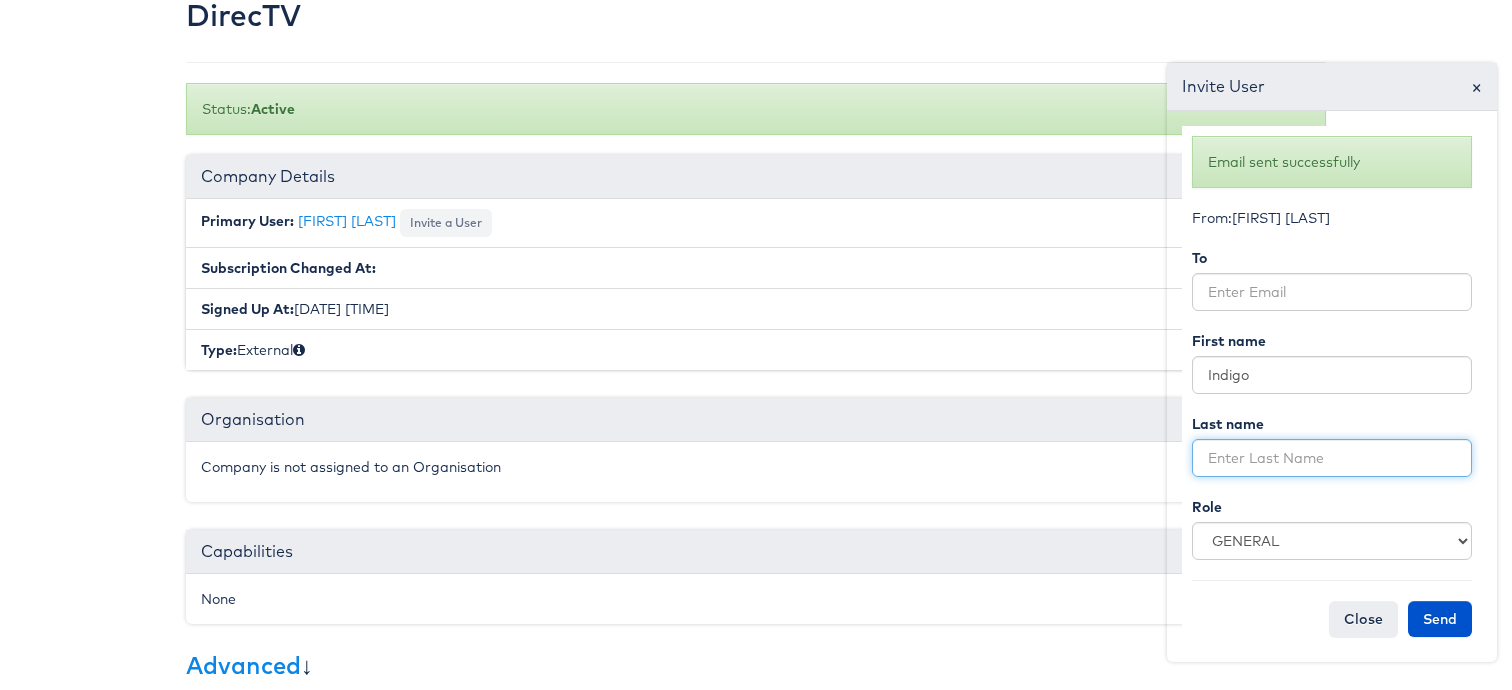 click at bounding box center [1332, 458] 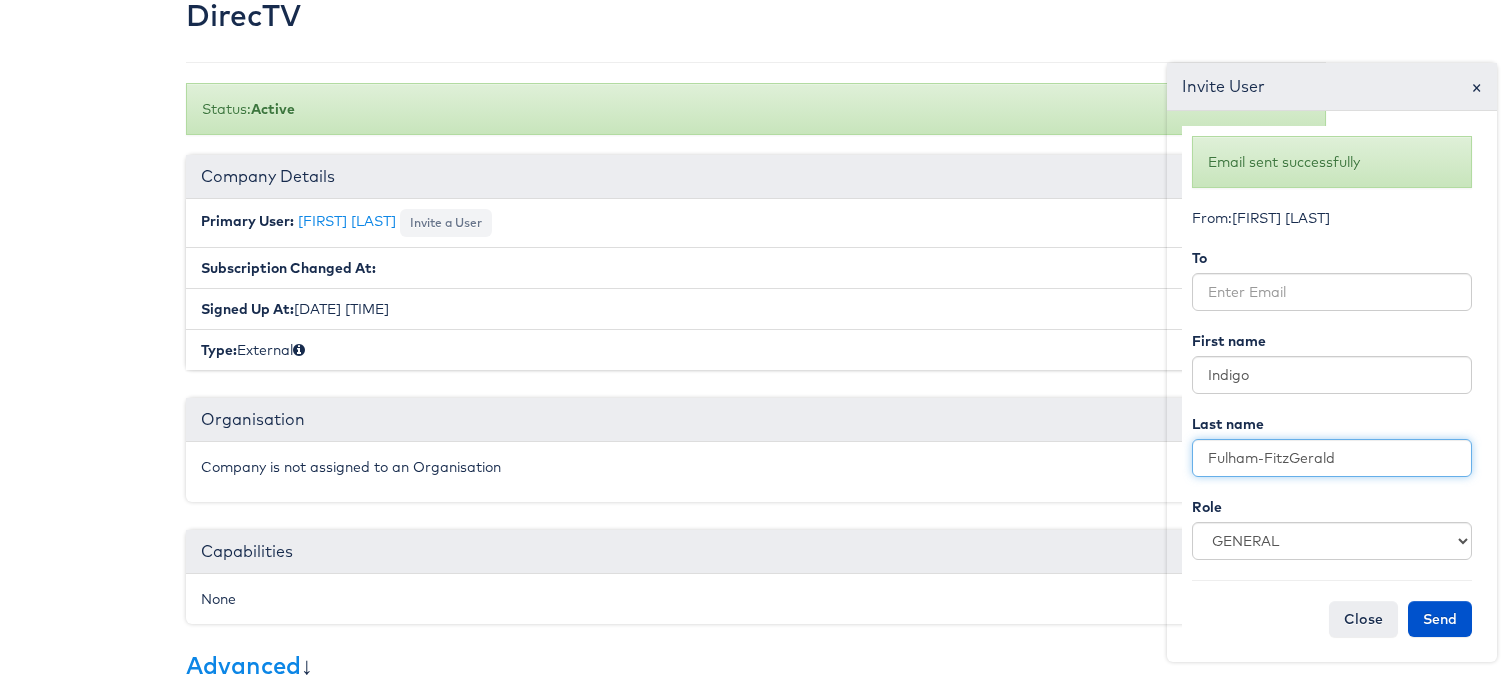 type on "Fulham-FitzGerald" 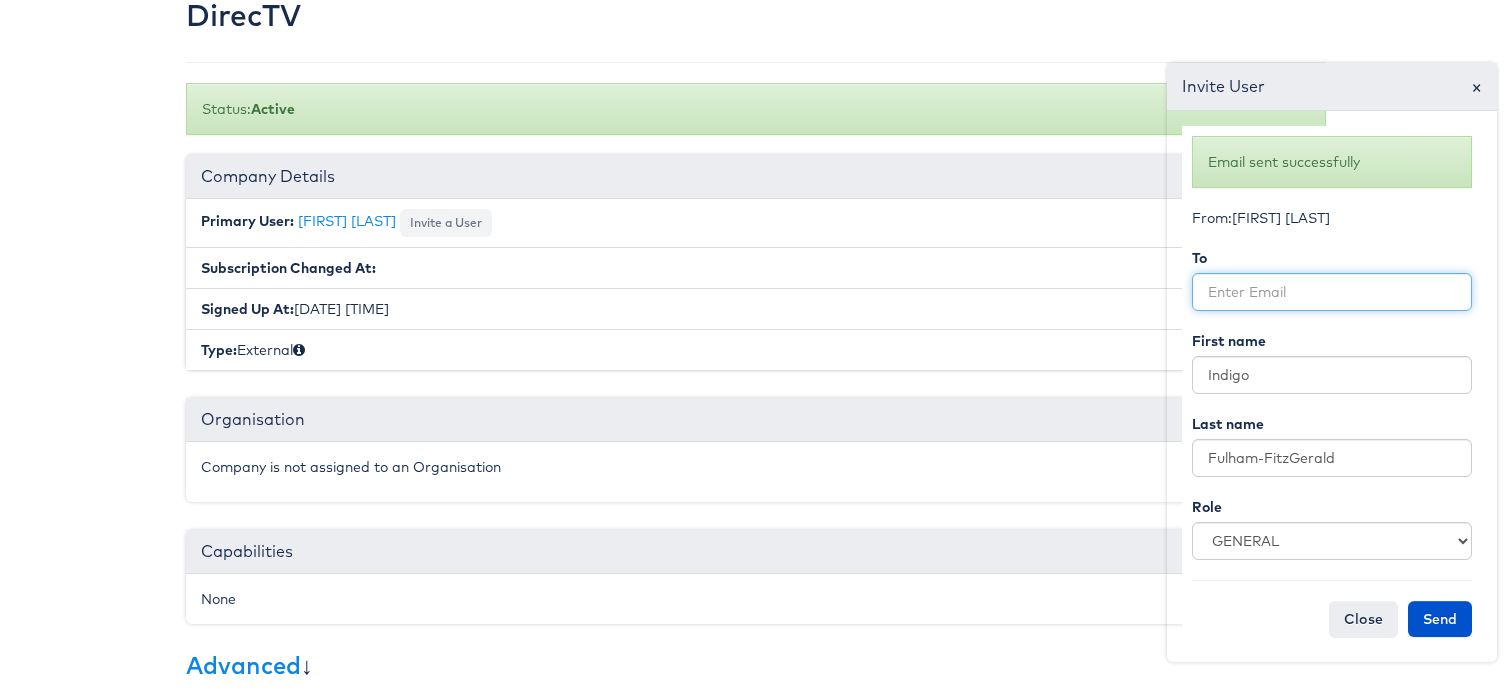 click at bounding box center (1332, 292) 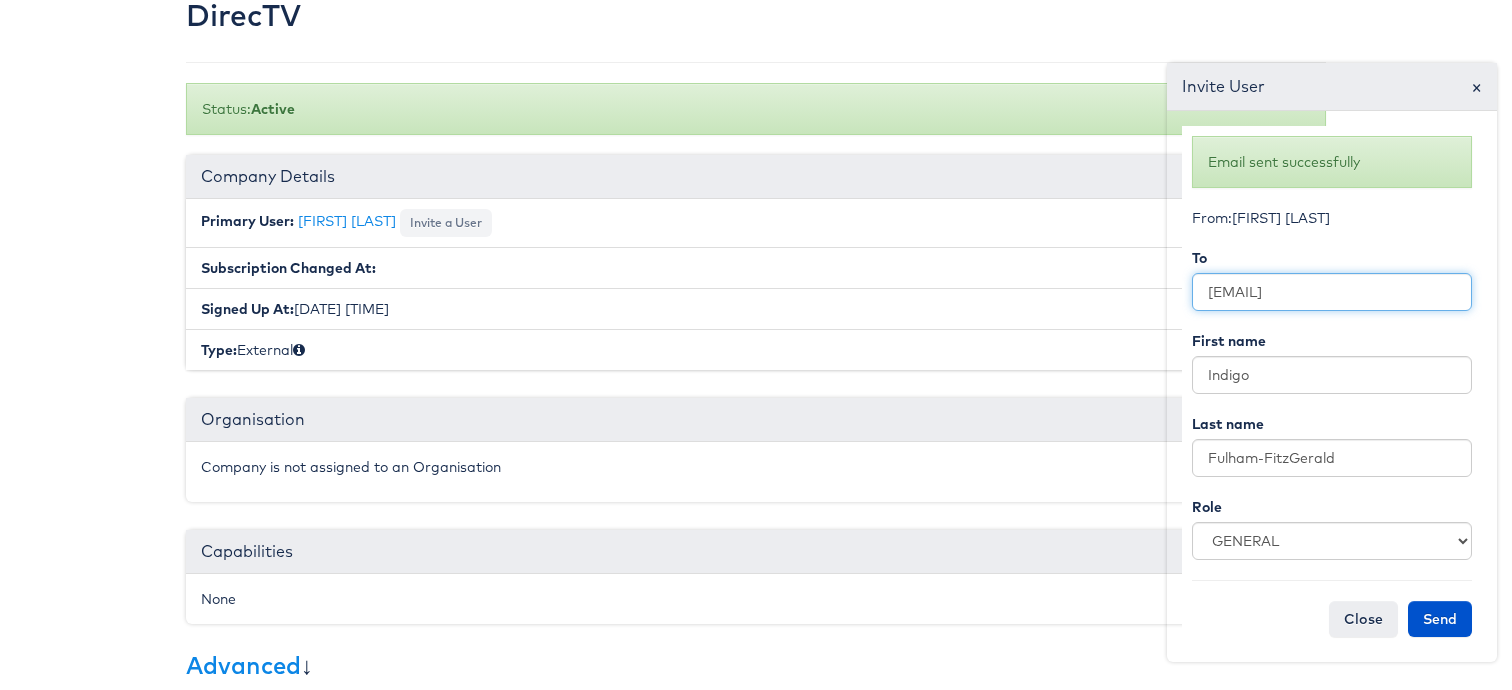 scroll, scrollTop: 0, scrollLeft: 42, axis: horizontal 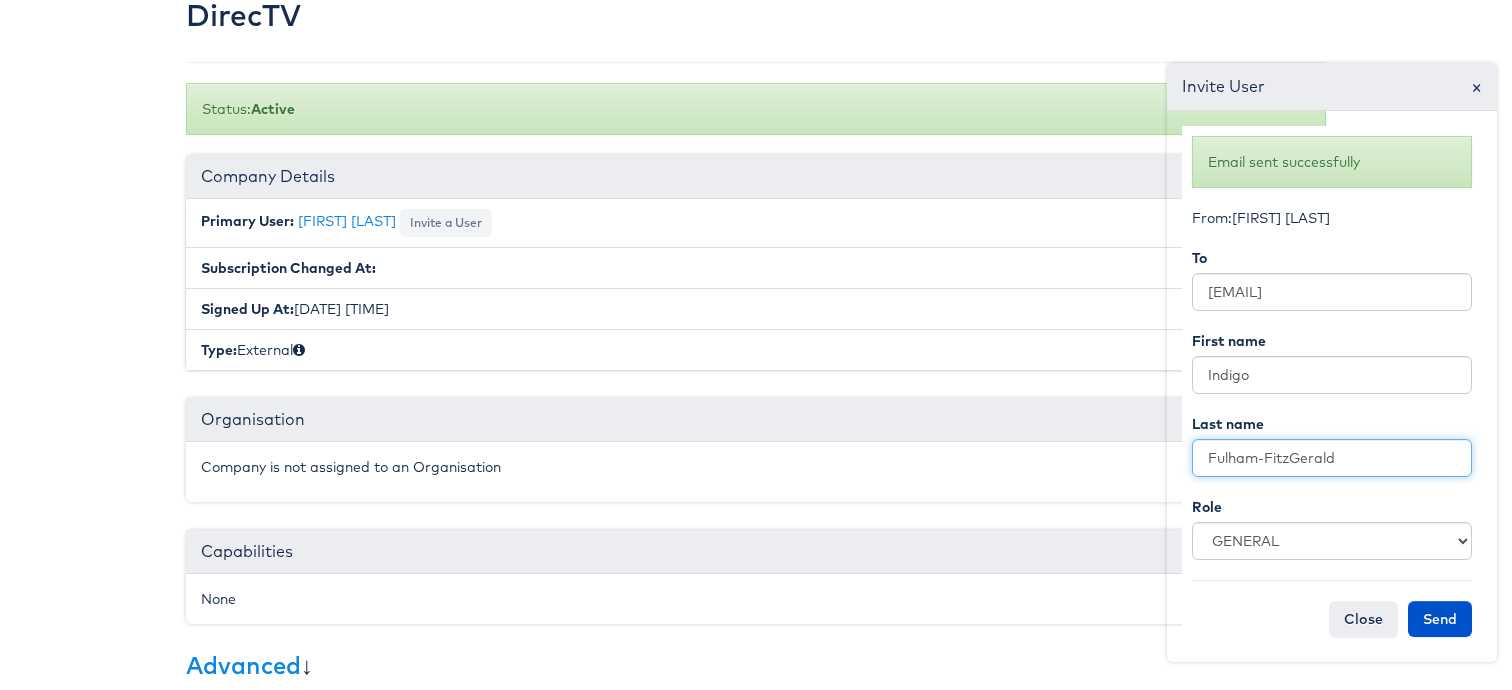 click on "Fulham-FitzGerald" at bounding box center (1332, 458) 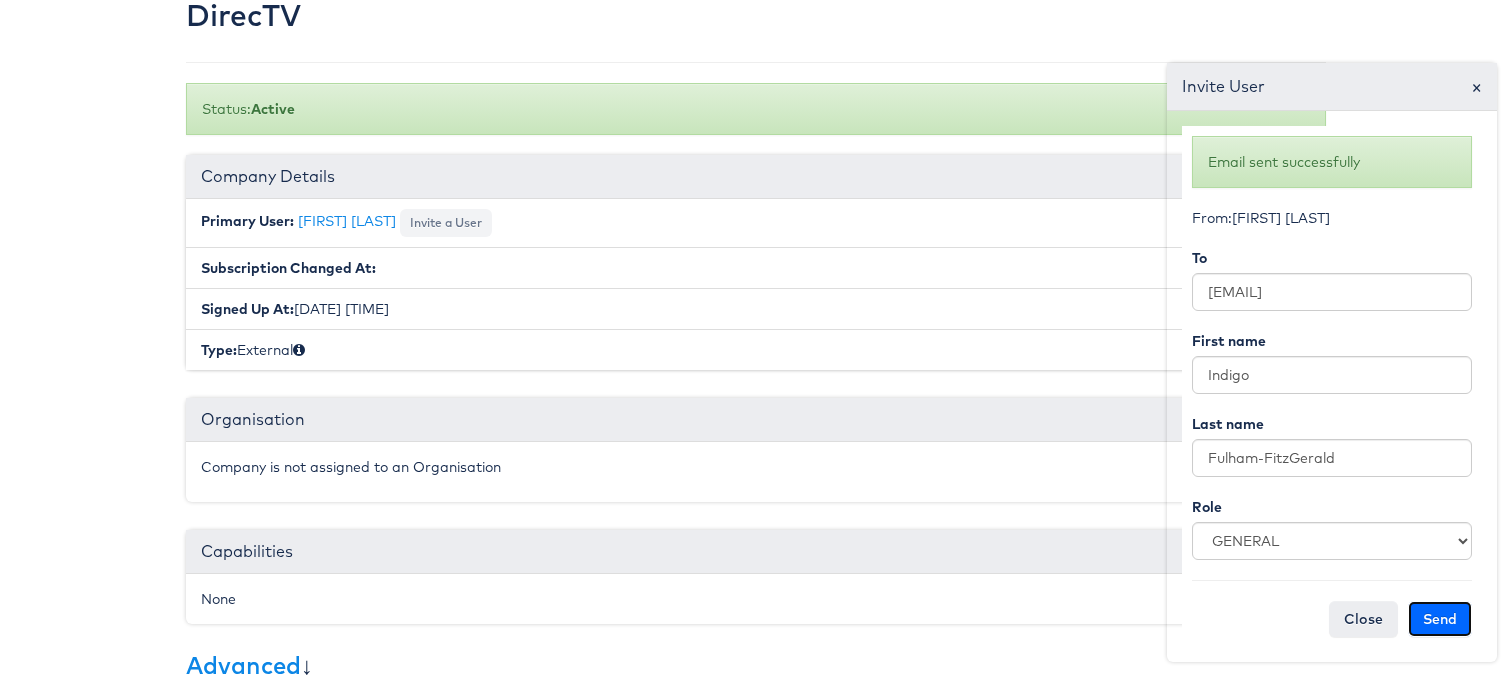 click on "Send" at bounding box center (1440, 619) 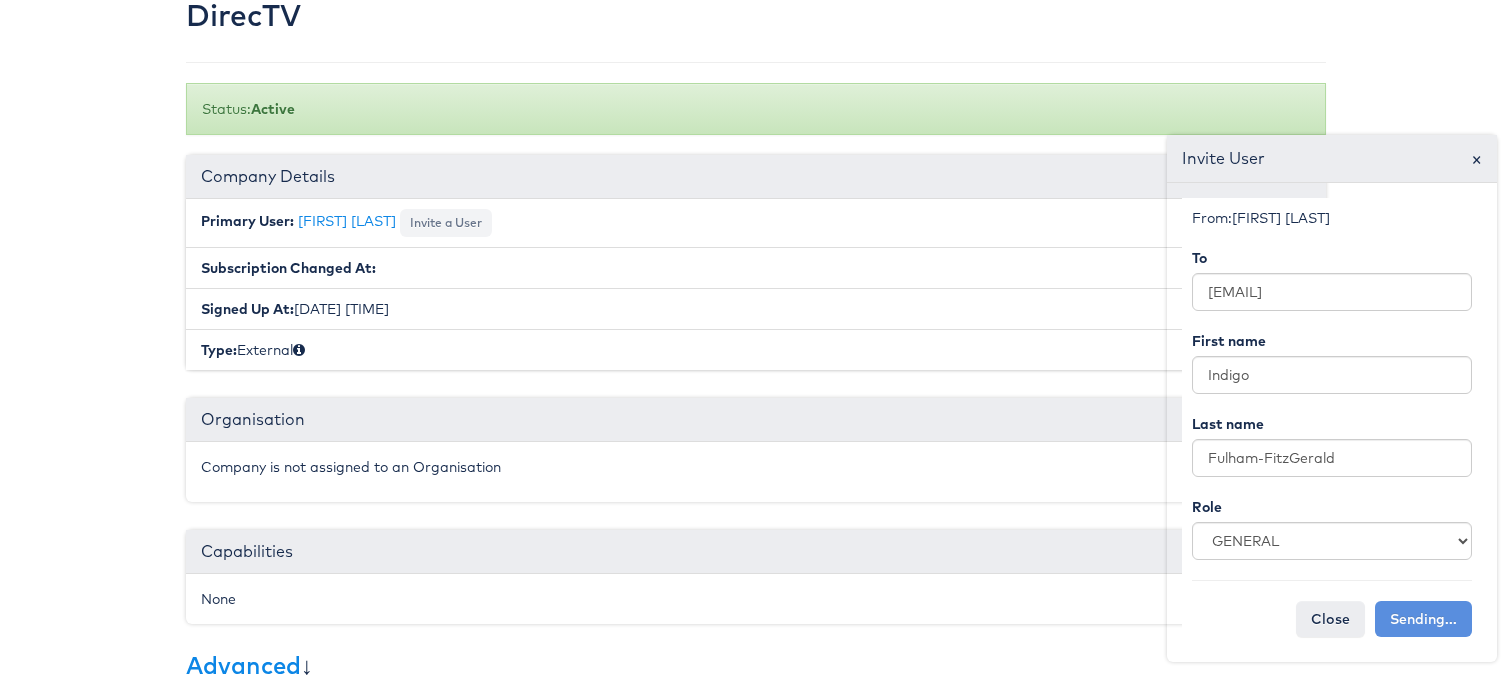 type 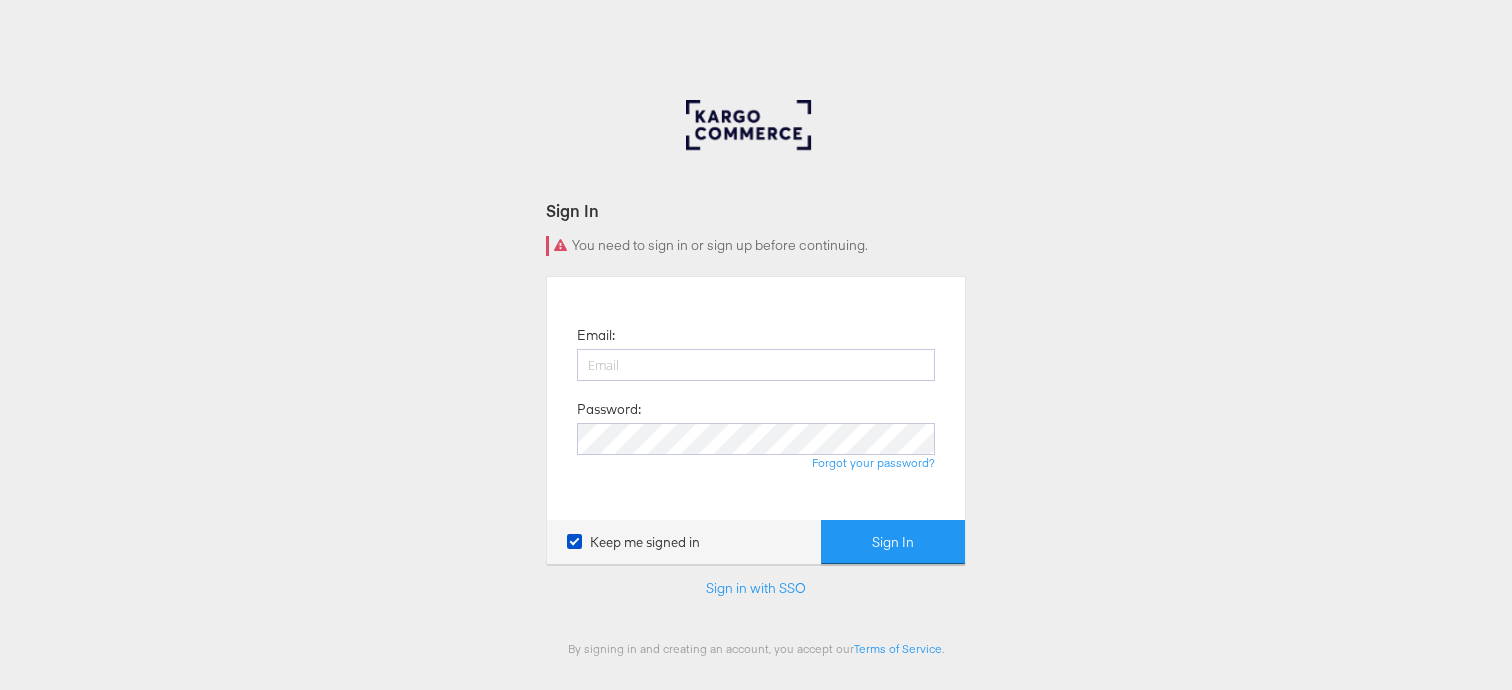 scroll, scrollTop: 0, scrollLeft: 0, axis: both 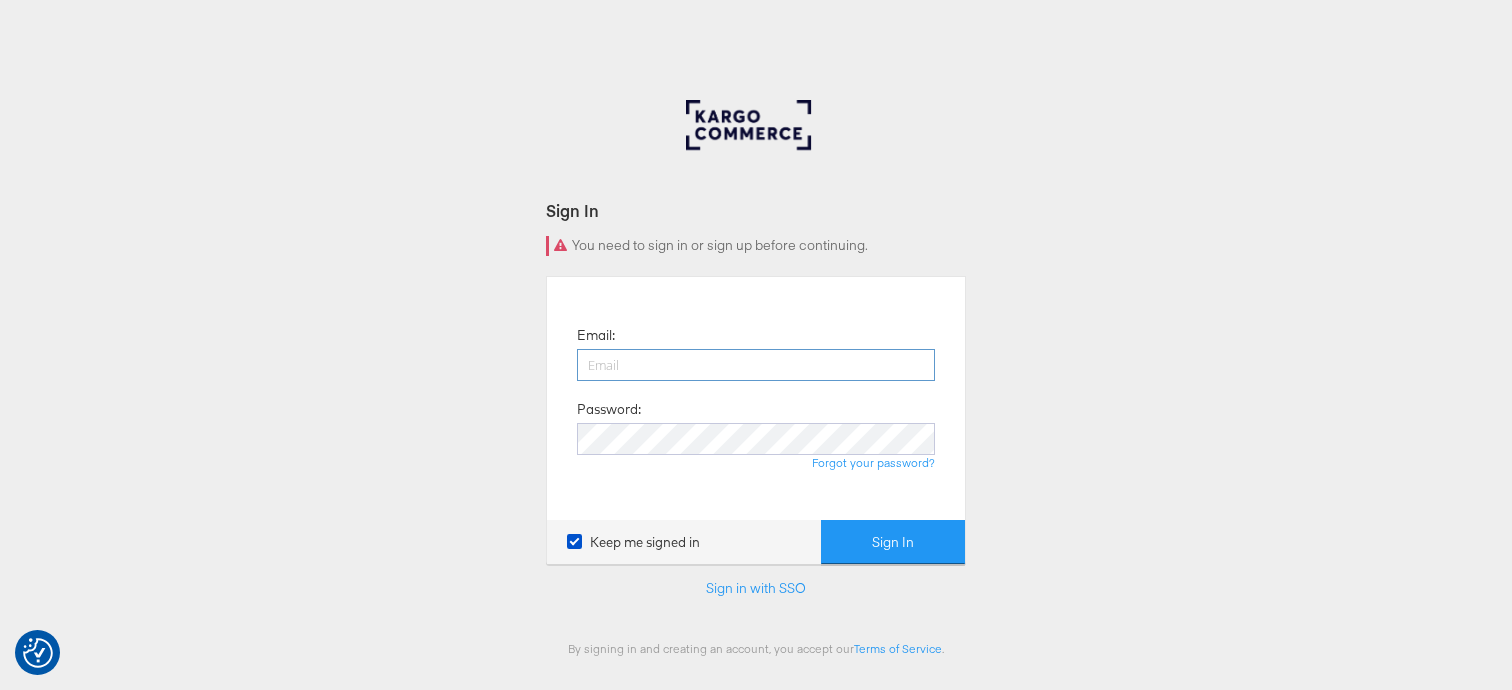 click at bounding box center (756, 365) 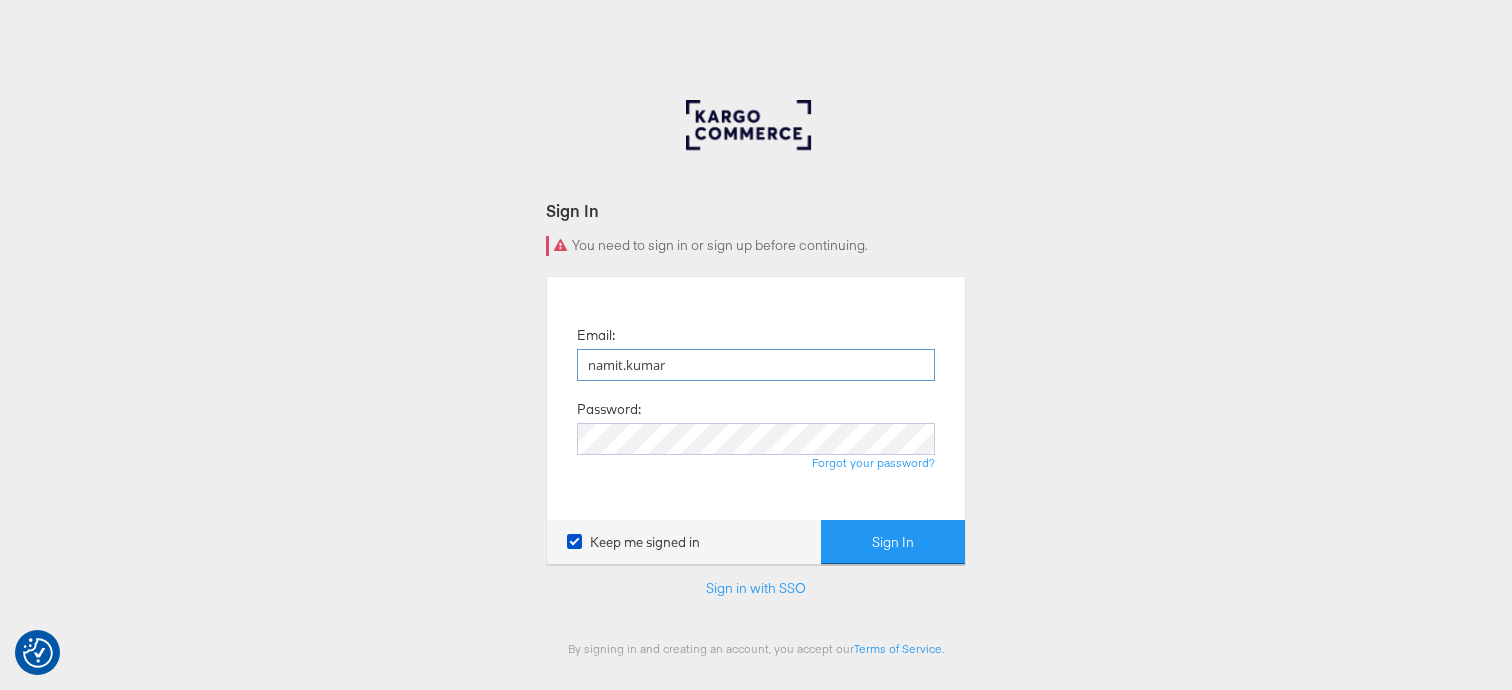 type on "namit.kumar@example.com" 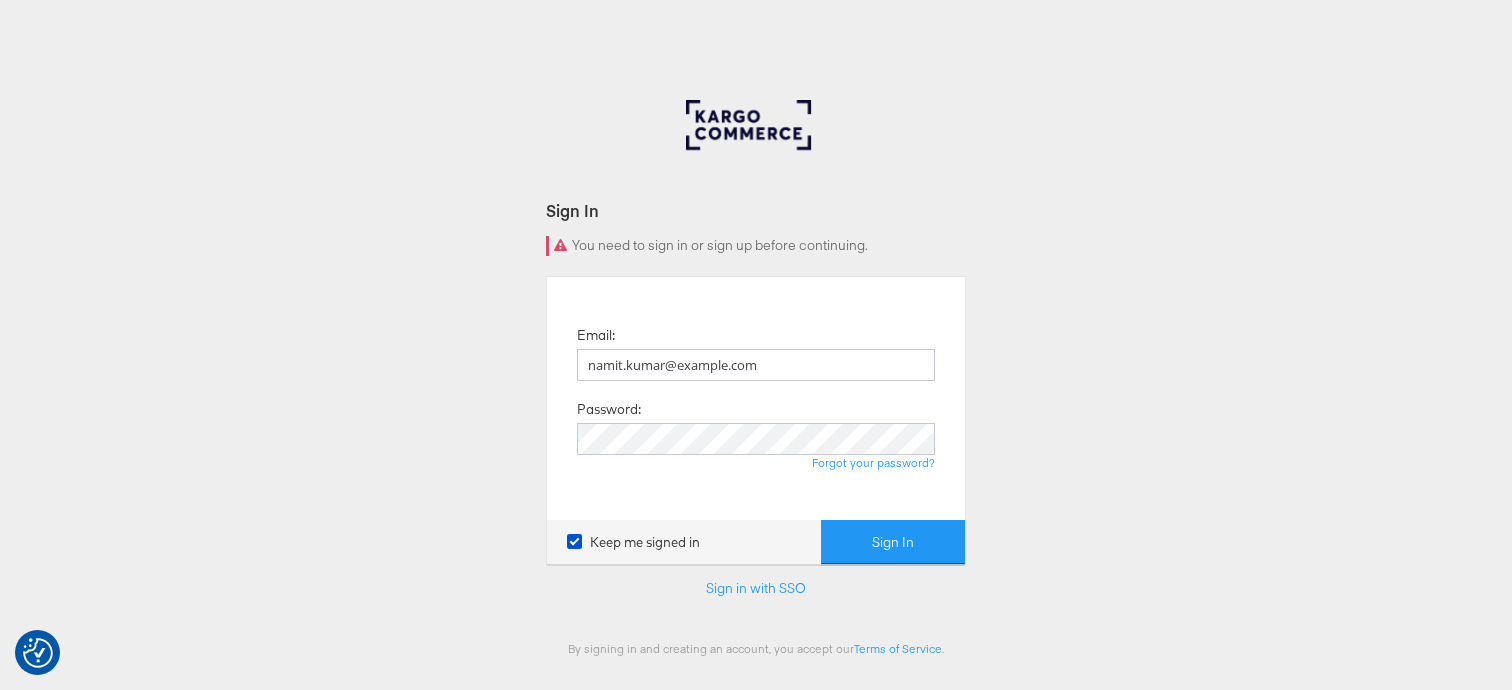 click on "Sign In" at bounding box center (893, 542) 